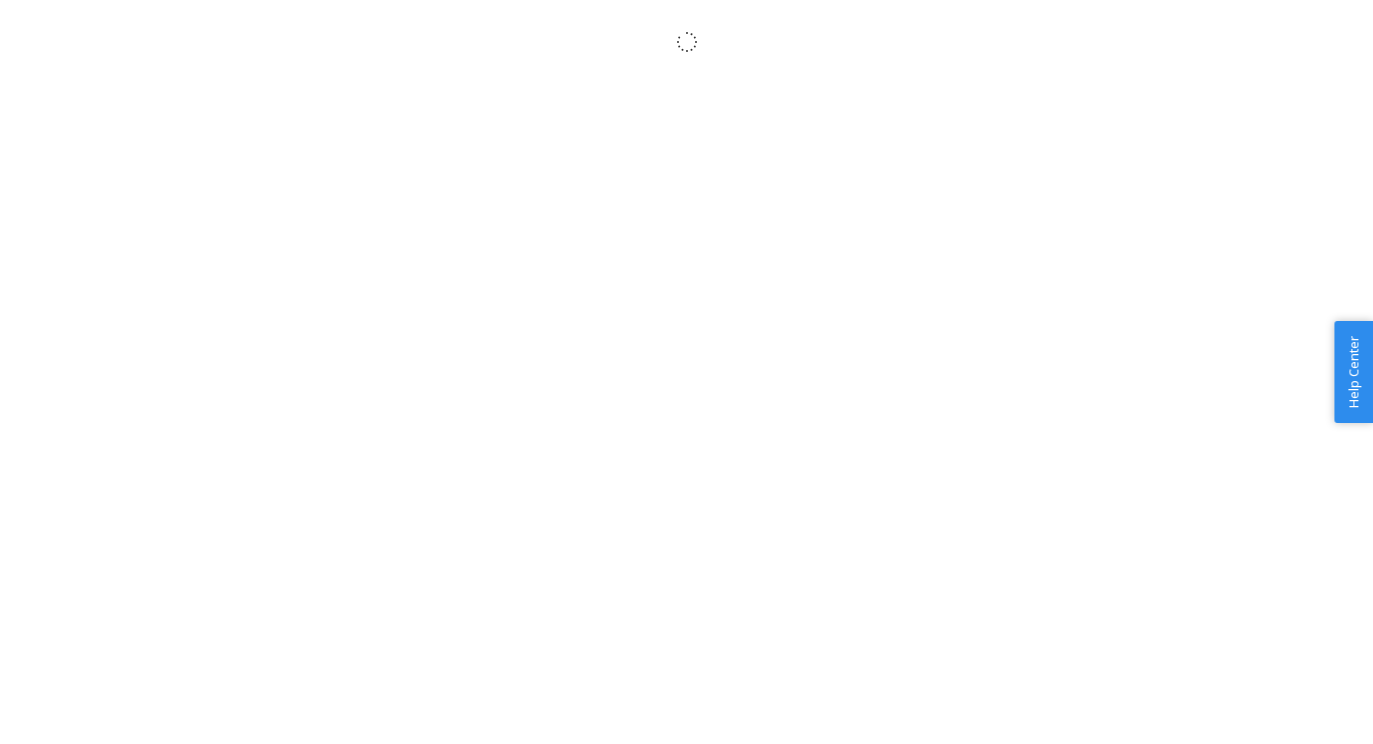 scroll, scrollTop: 0, scrollLeft: 0, axis: both 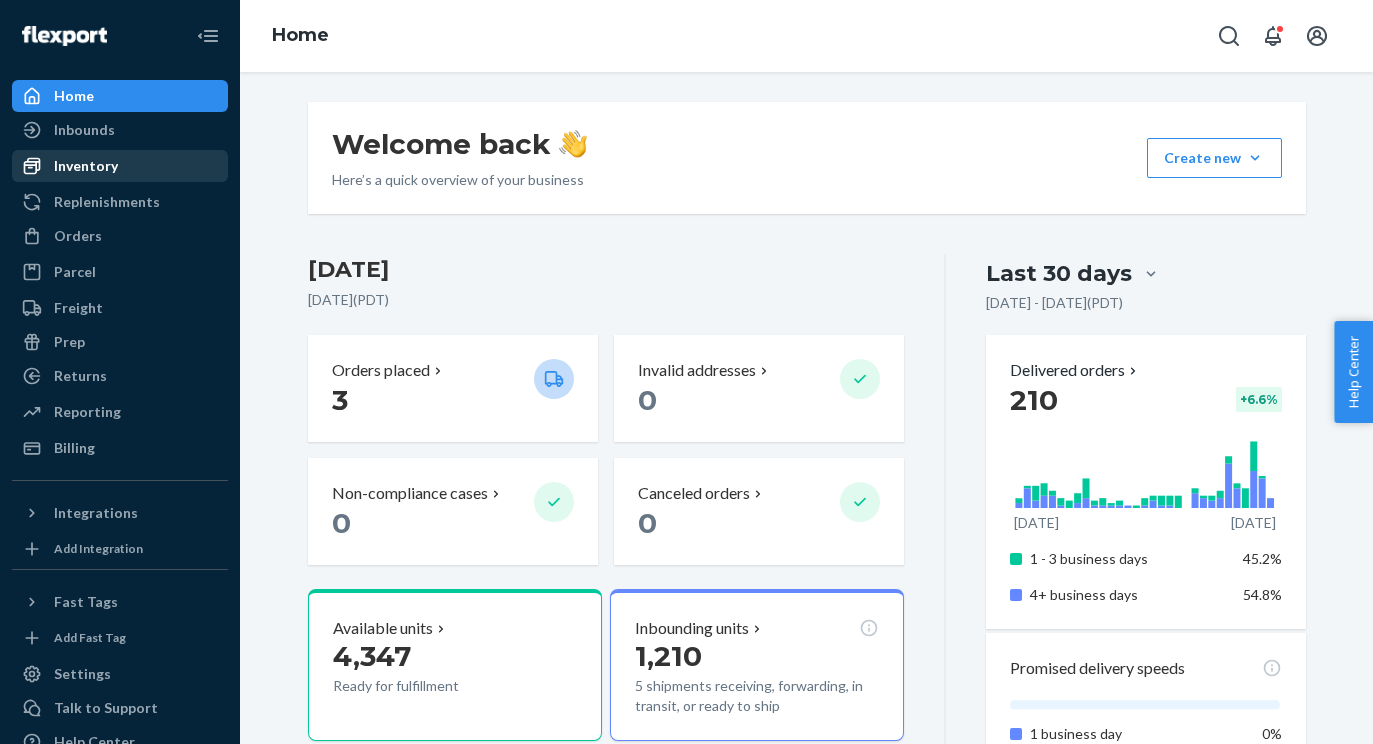 click on "Inventory" at bounding box center (120, 166) 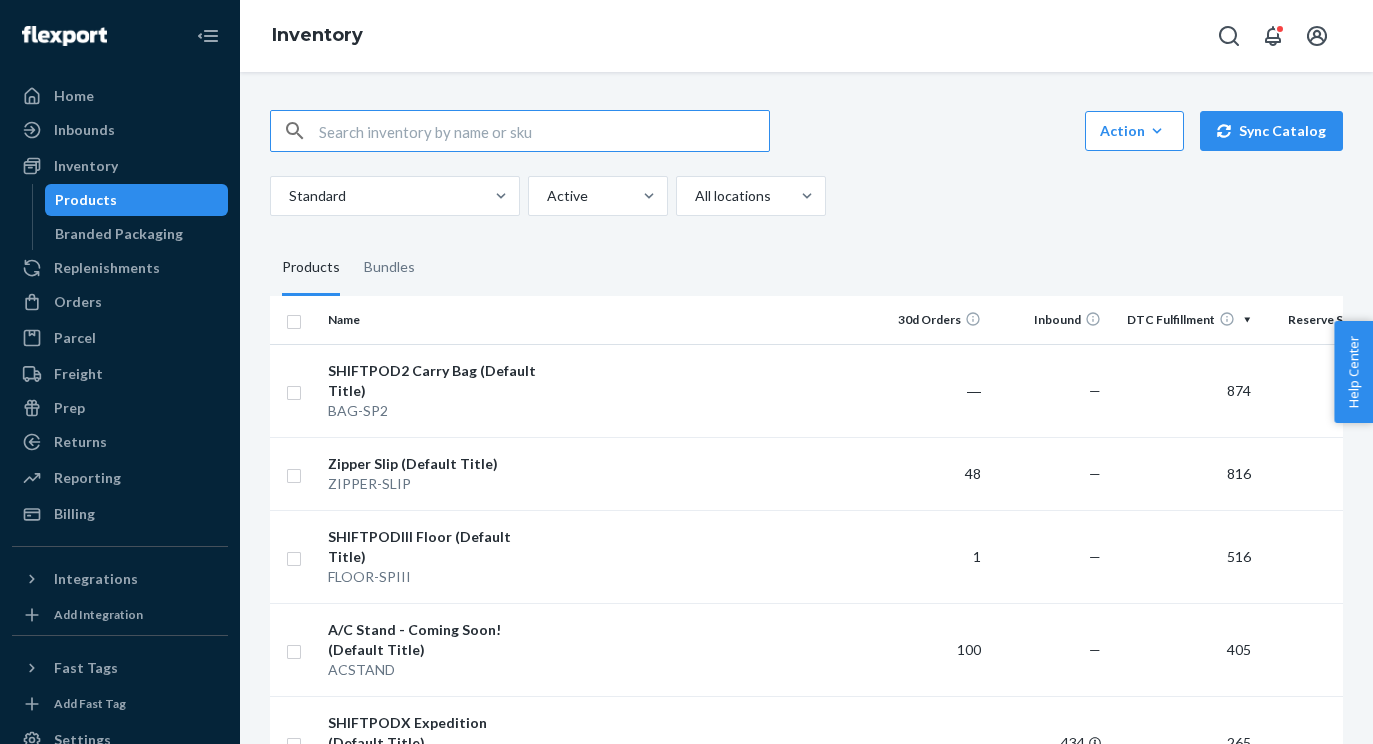 click at bounding box center (544, 131) 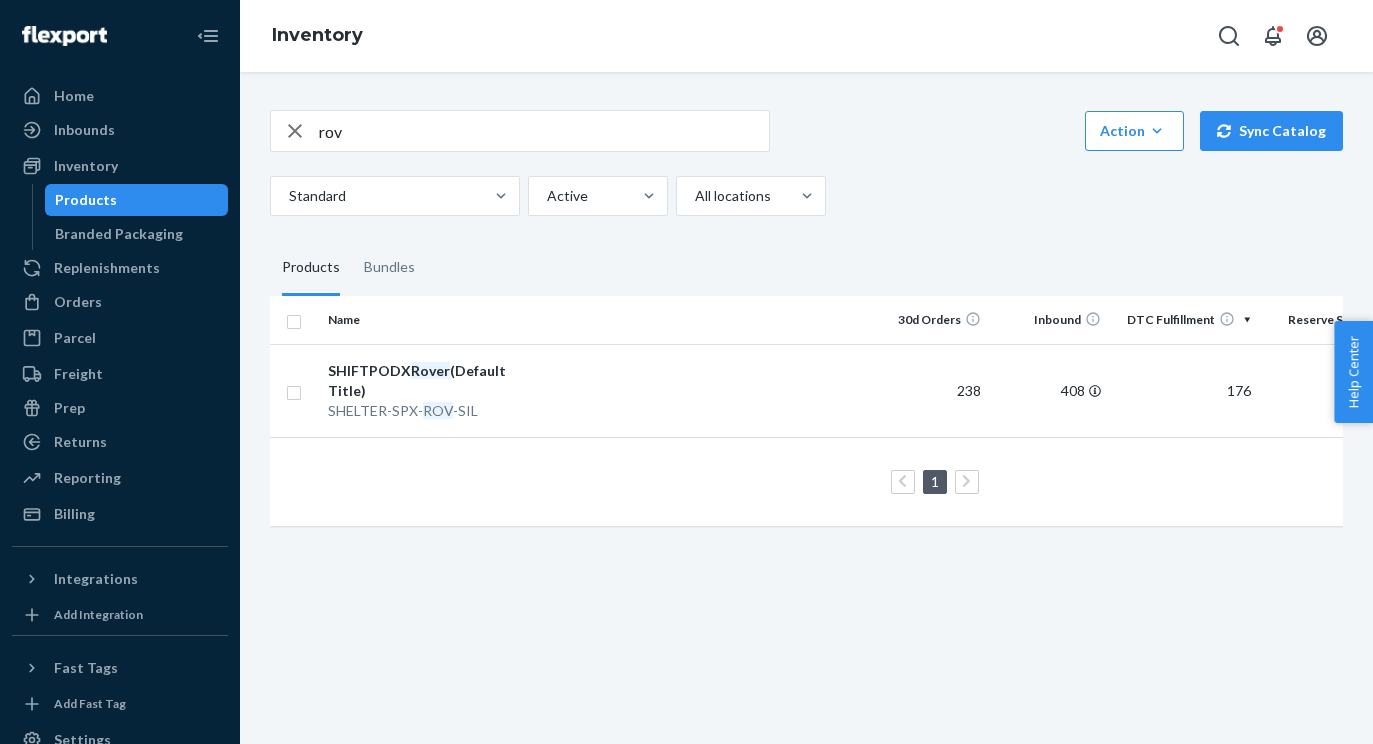 click on "rov" at bounding box center [520, 131] 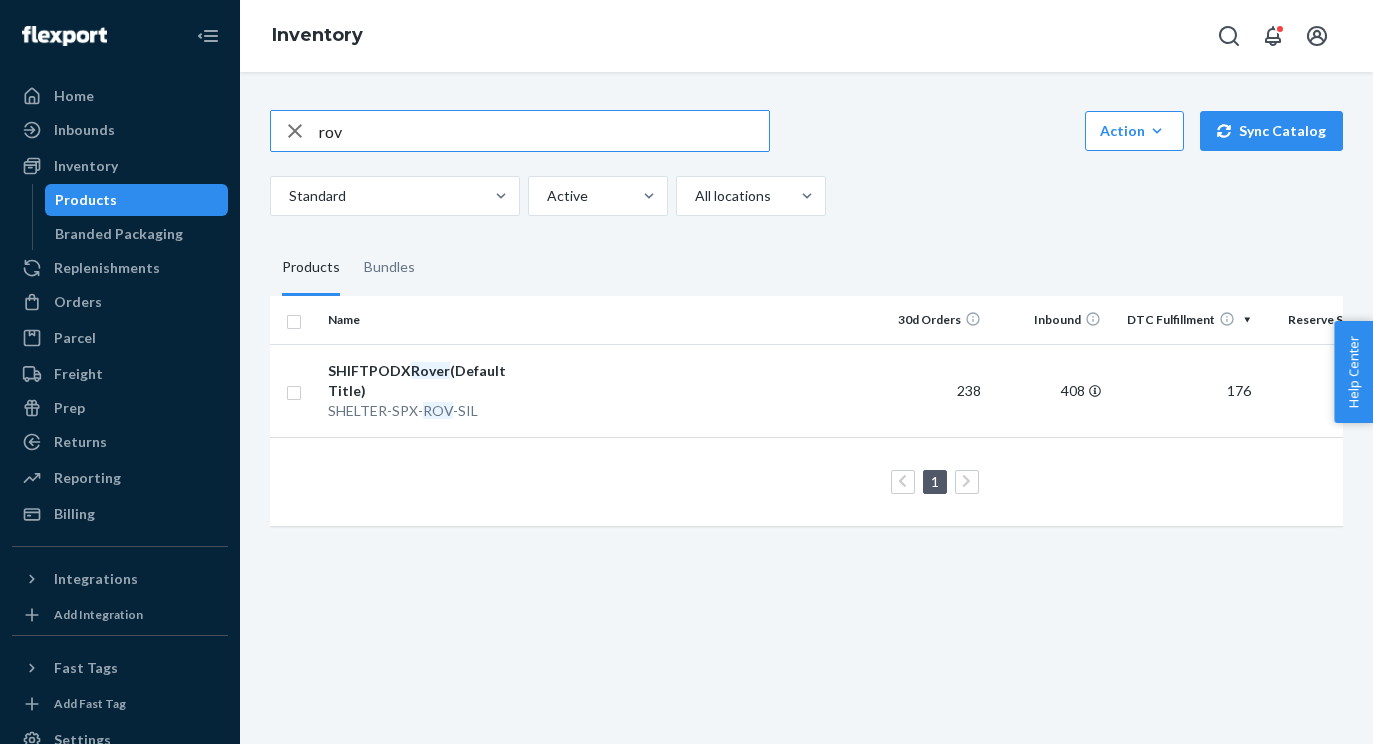 click on "rov" at bounding box center [544, 131] 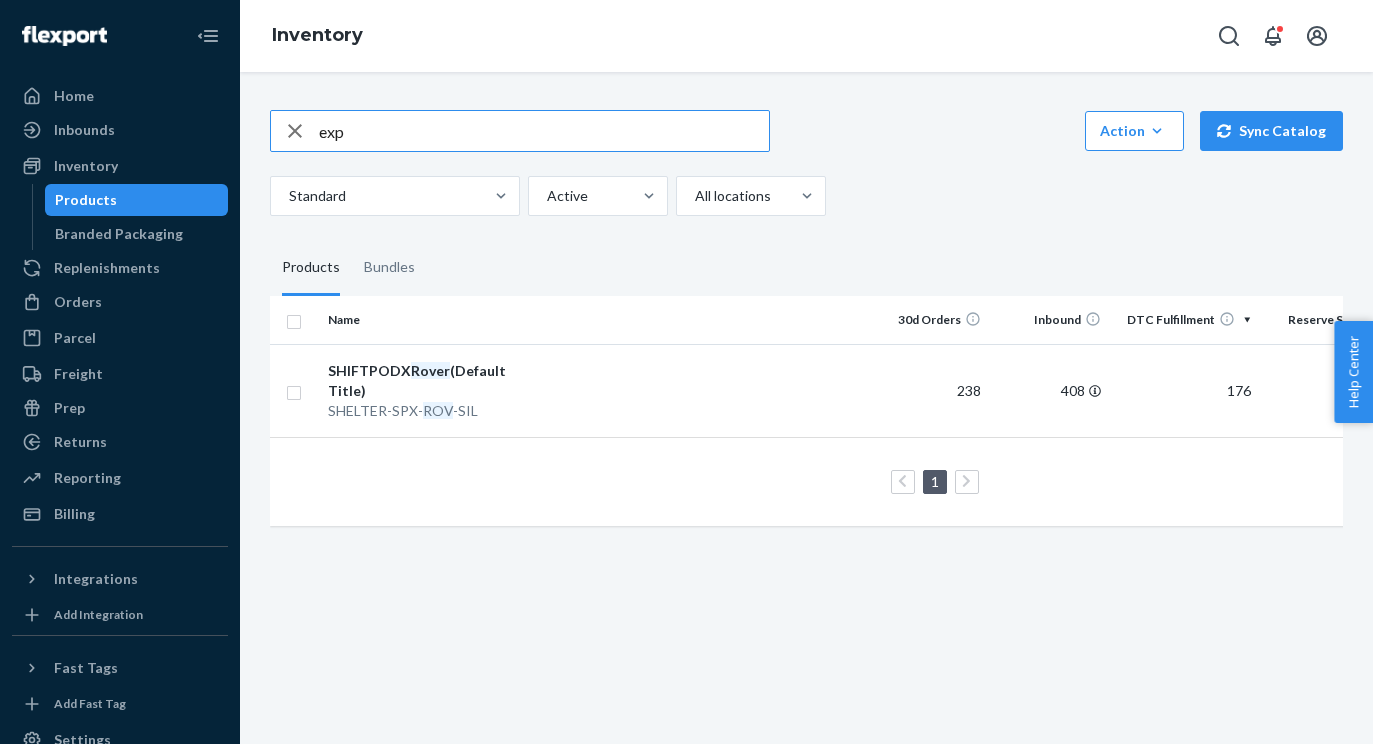 type on "exp" 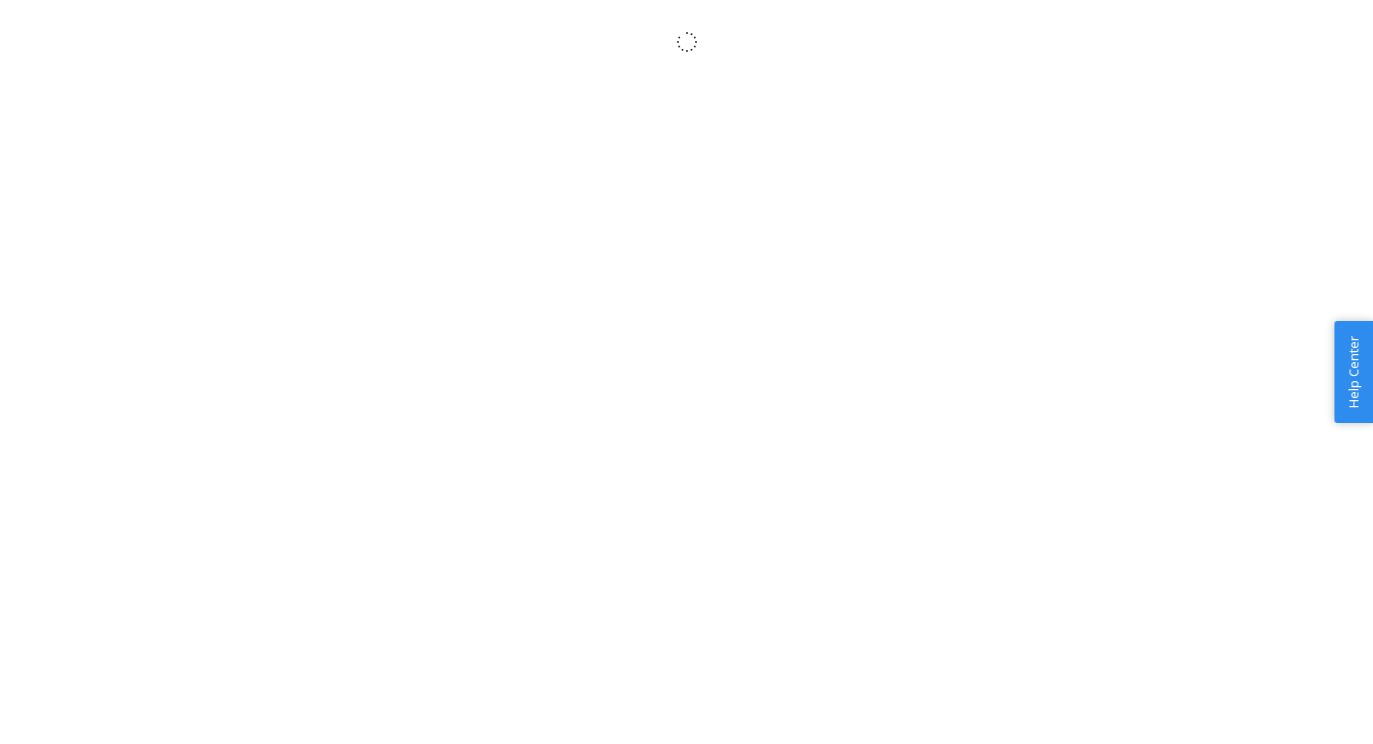 scroll, scrollTop: 0, scrollLeft: 0, axis: both 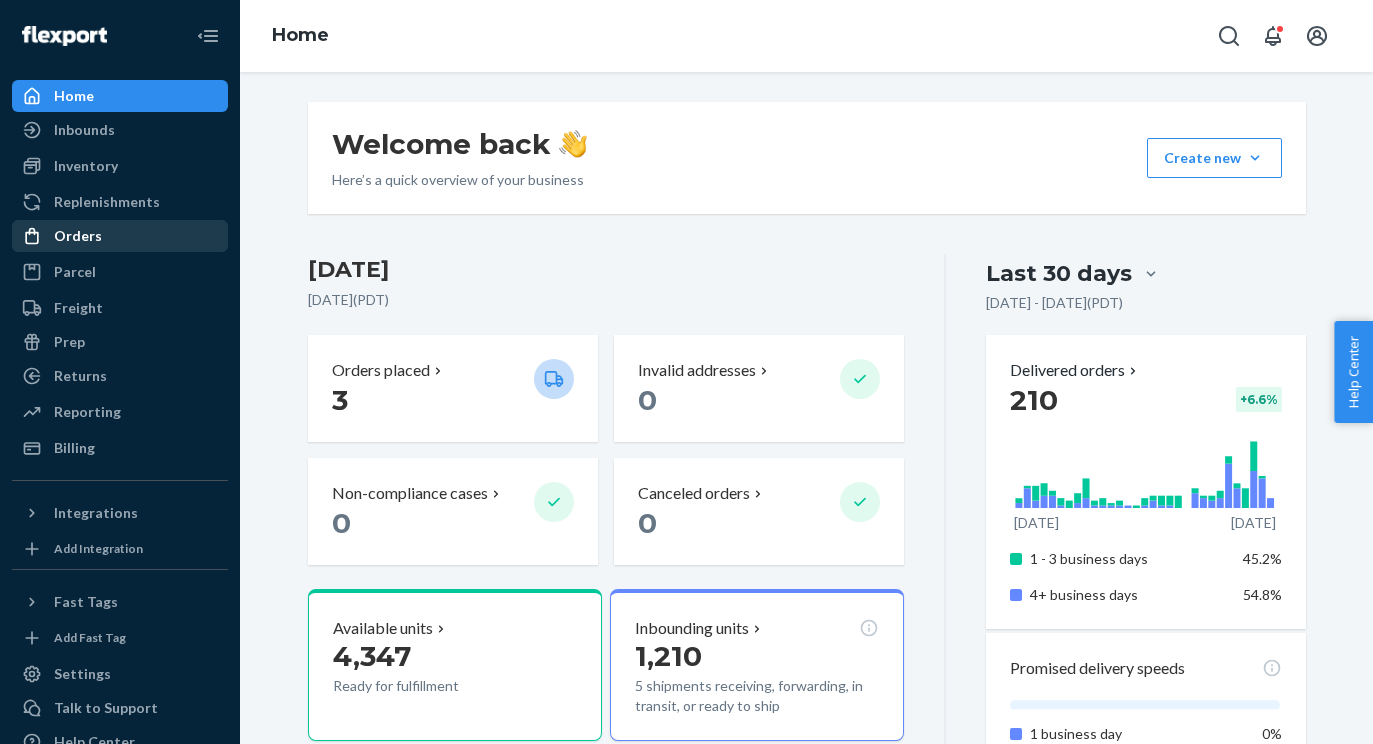 click on "Orders" at bounding box center [120, 236] 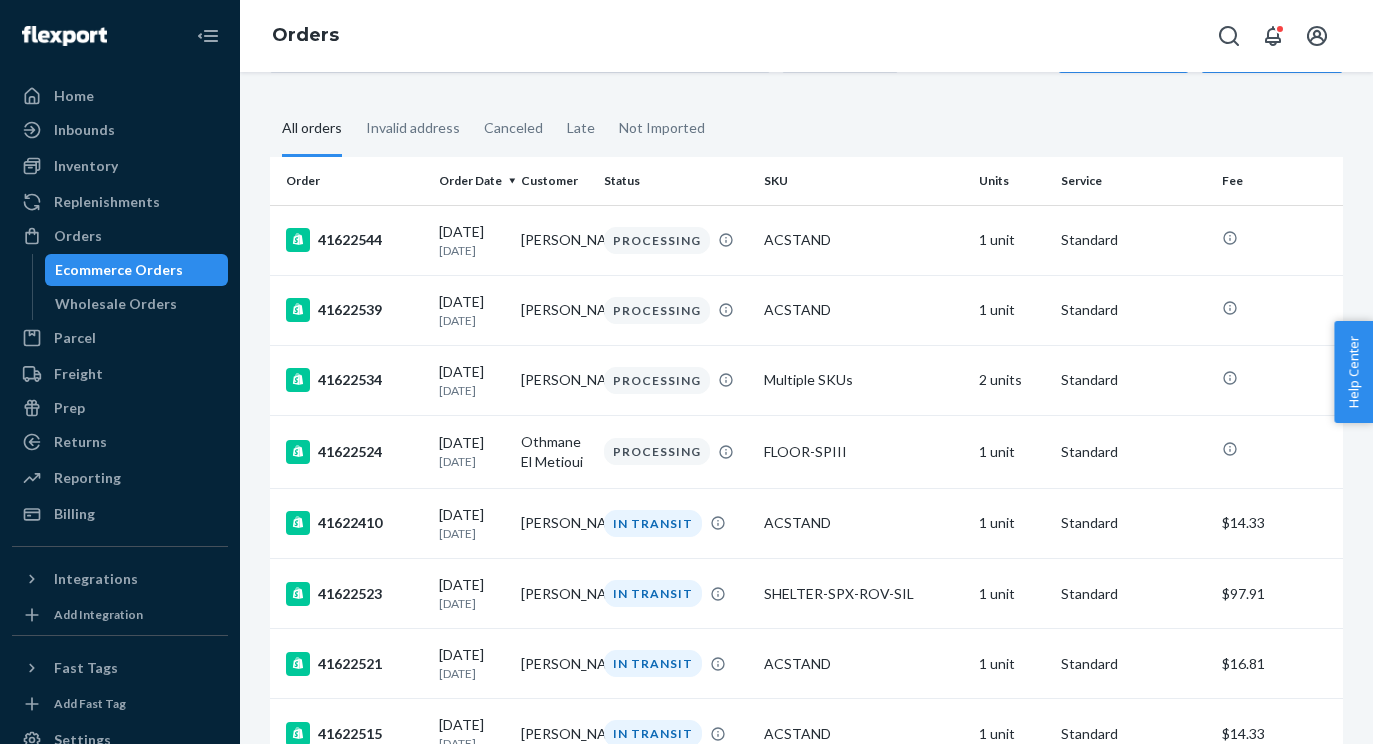 scroll, scrollTop: 0, scrollLeft: 0, axis: both 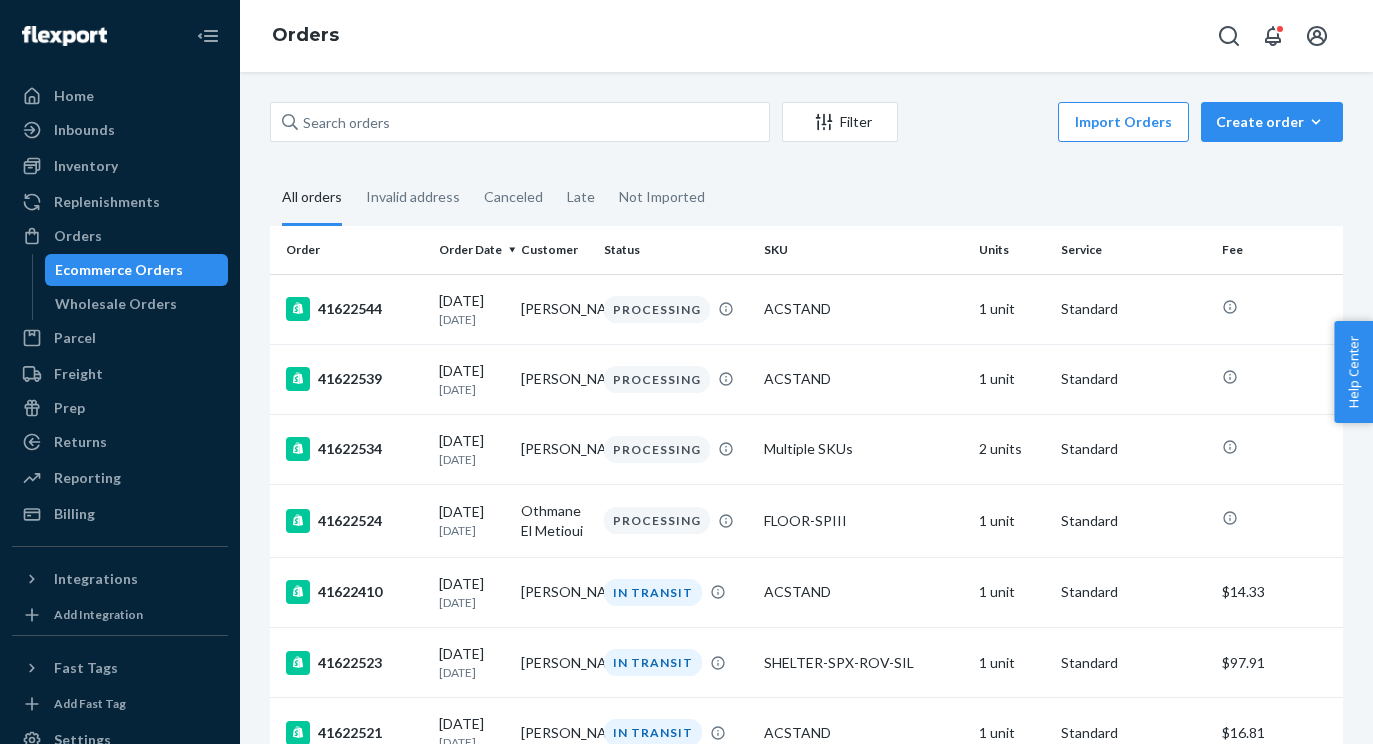 click on "Status" at bounding box center (676, 250) 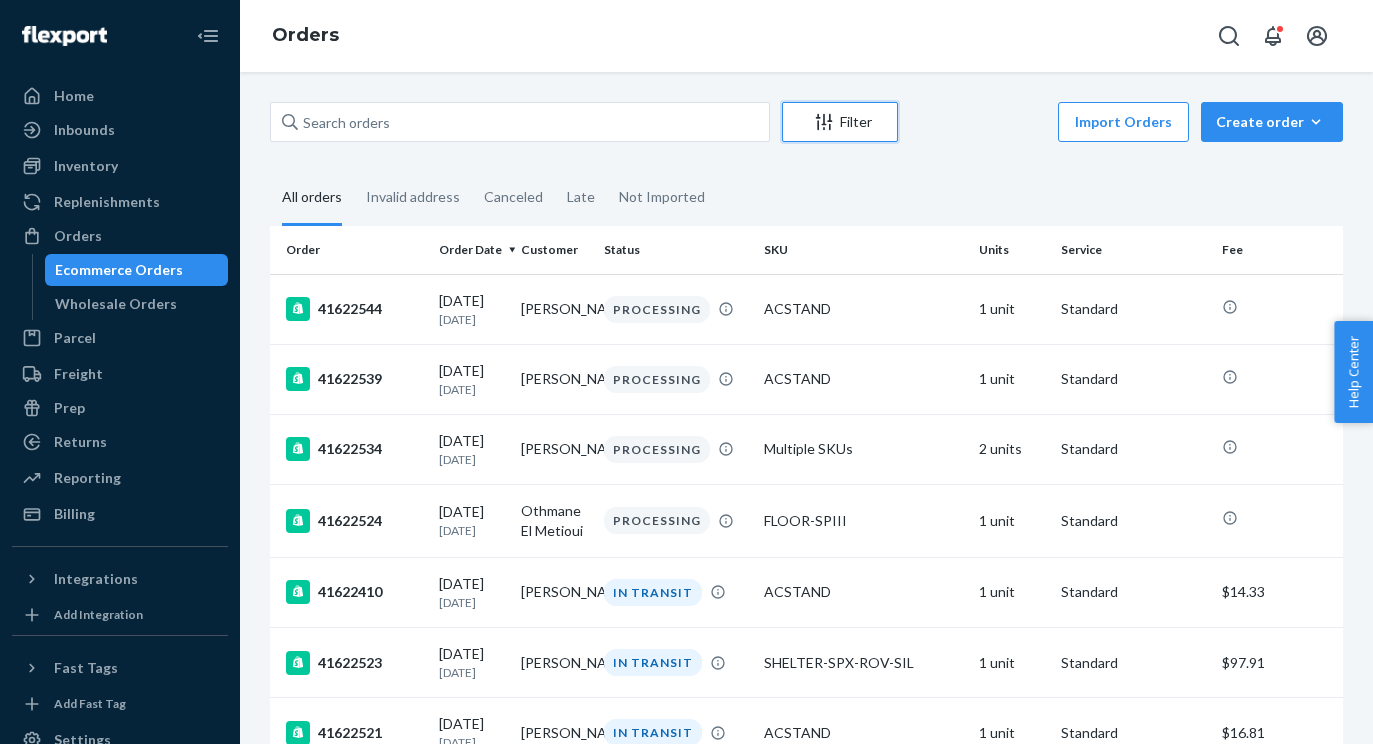 click on "Filter" at bounding box center [840, 122] 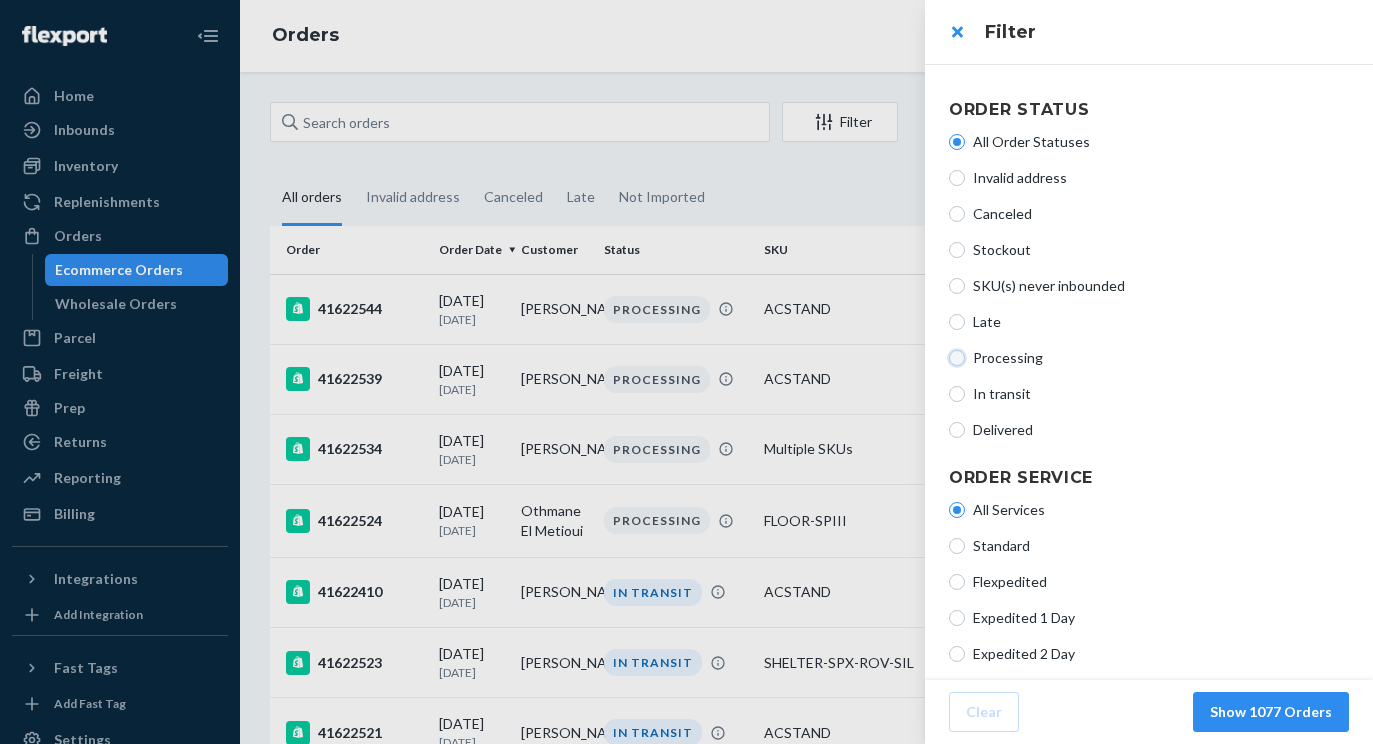 click on "Processing" at bounding box center (957, 358) 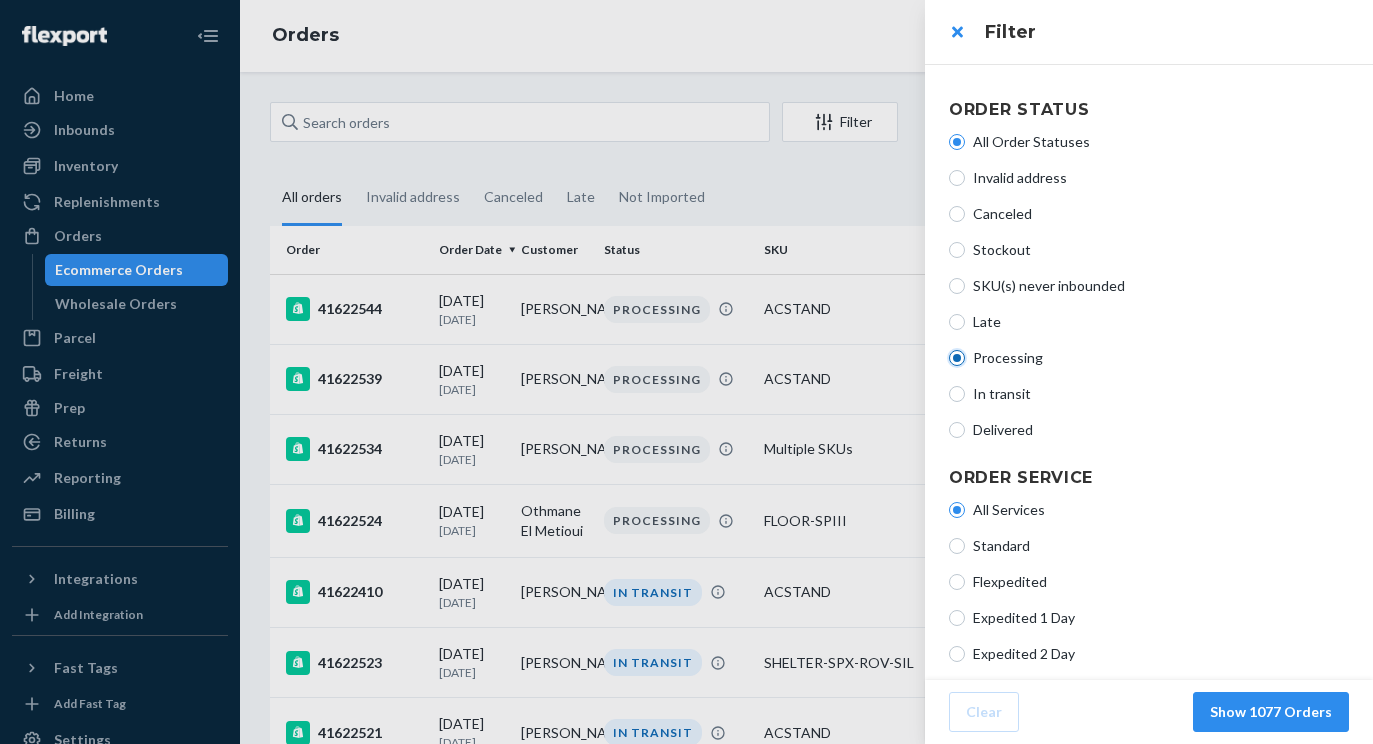 radio on "true" 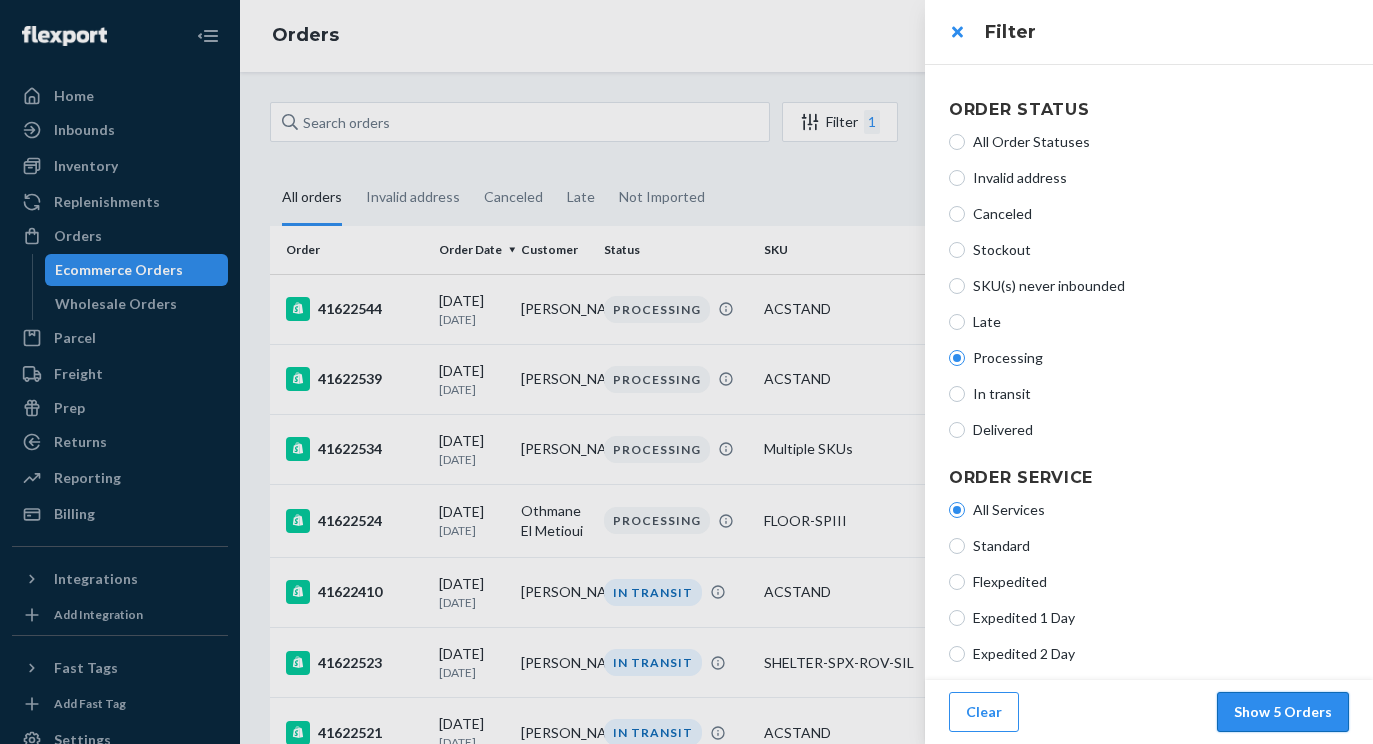 click on "Show 5 Orders" at bounding box center (1283, 712) 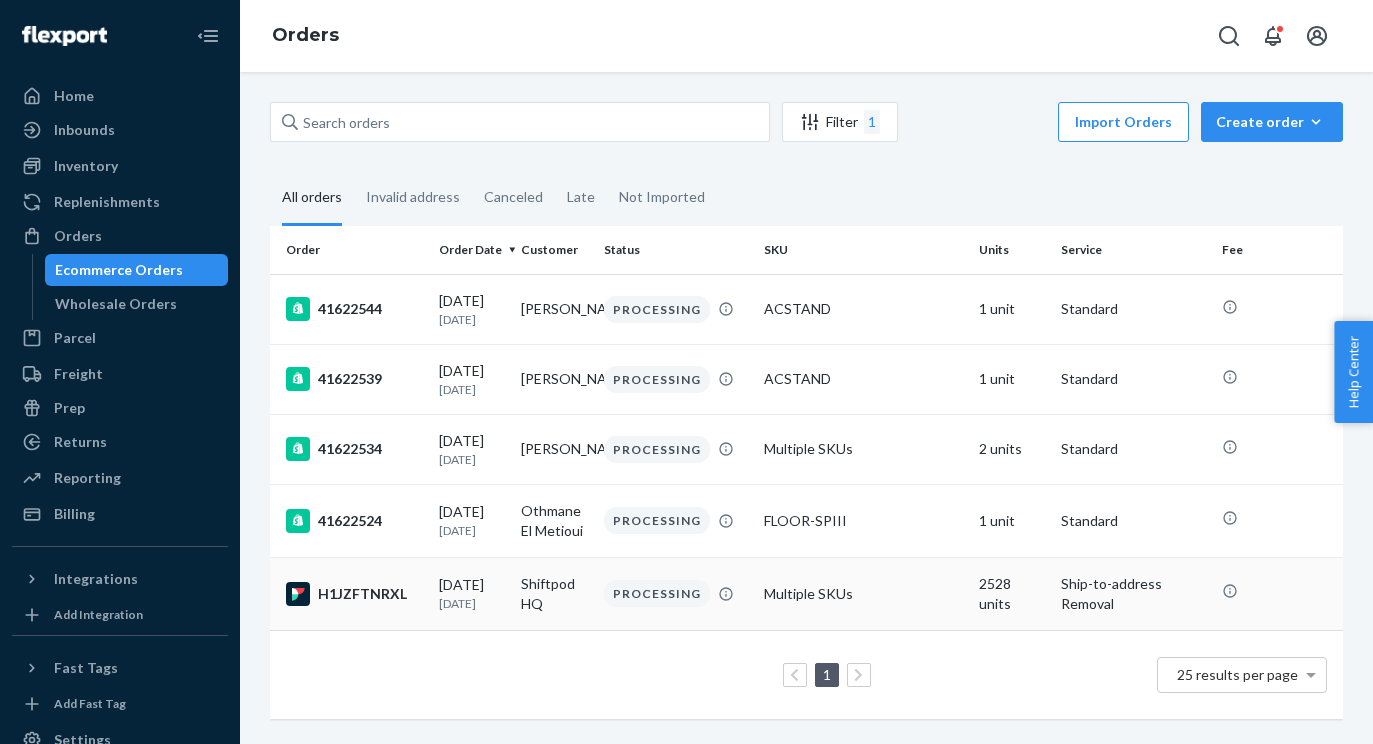 click on "H1JZFTNRXL" at bounding box center (354, 594) 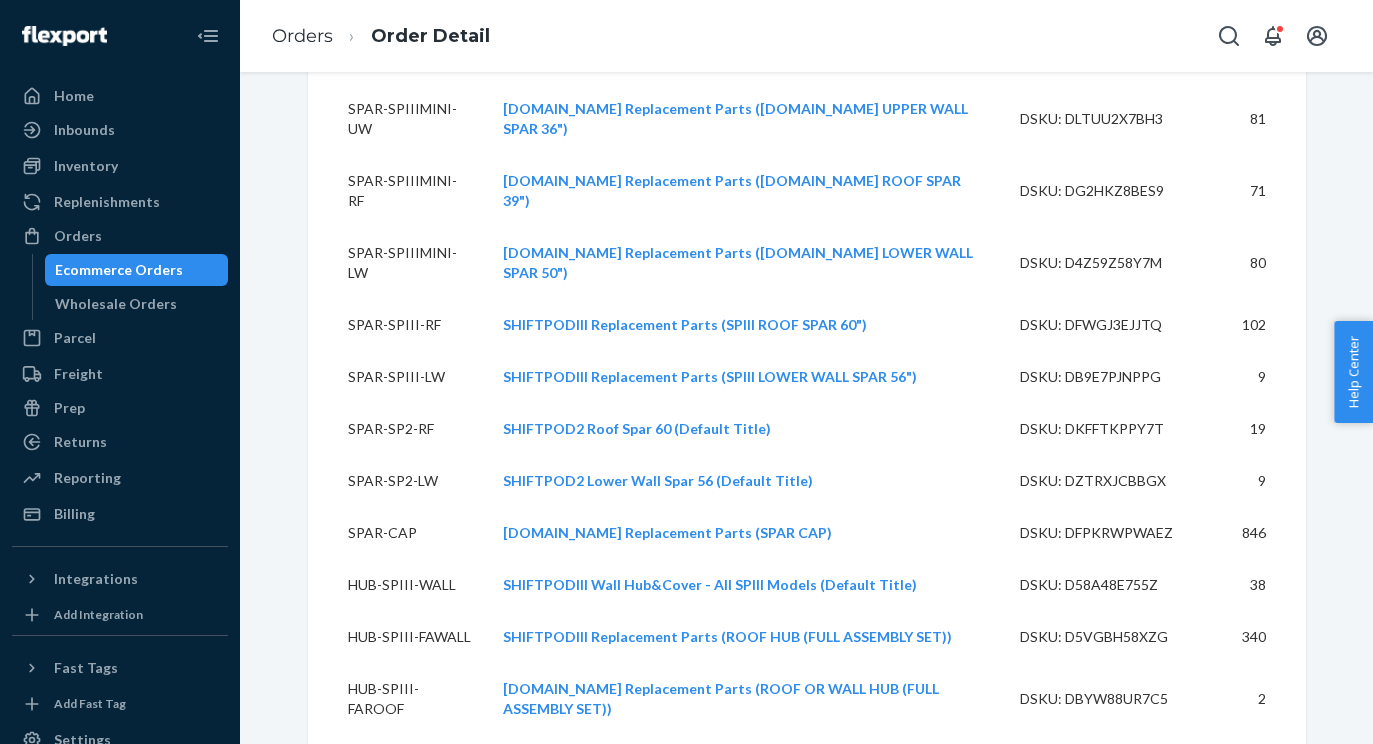 scroll, scrollTop: 1112, scrollLeft: 0, axis: vertical 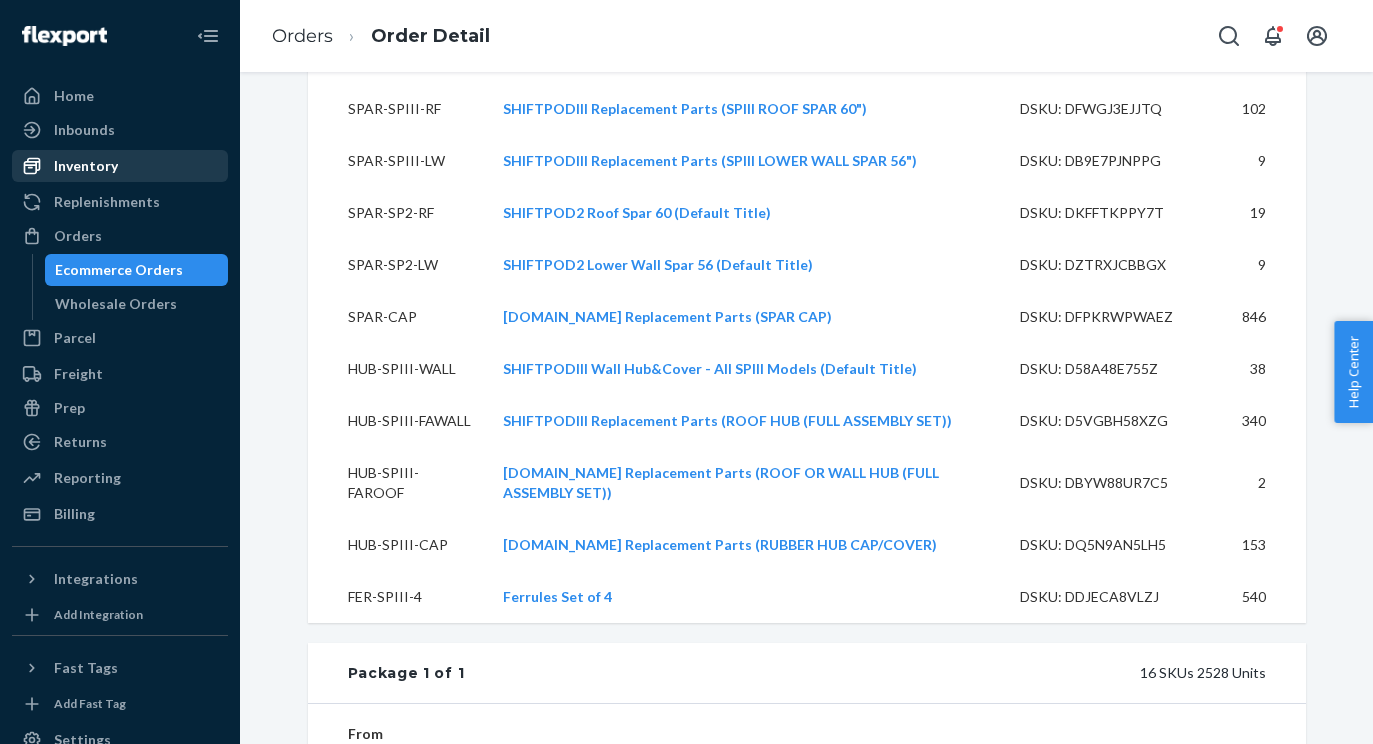 click on "Inventory" at bounding box center [86, 166] 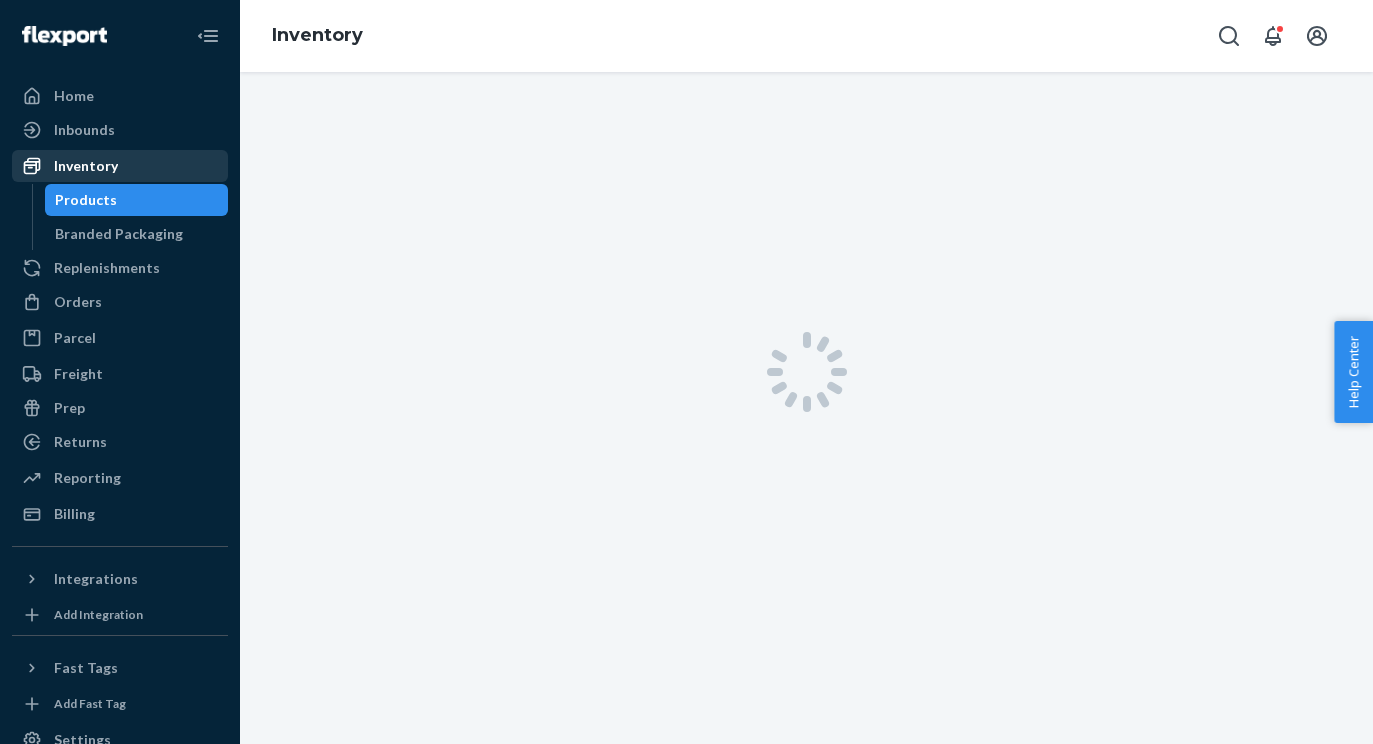 scroll, scrollTop: 0, scrollLeft: 0, axis: both 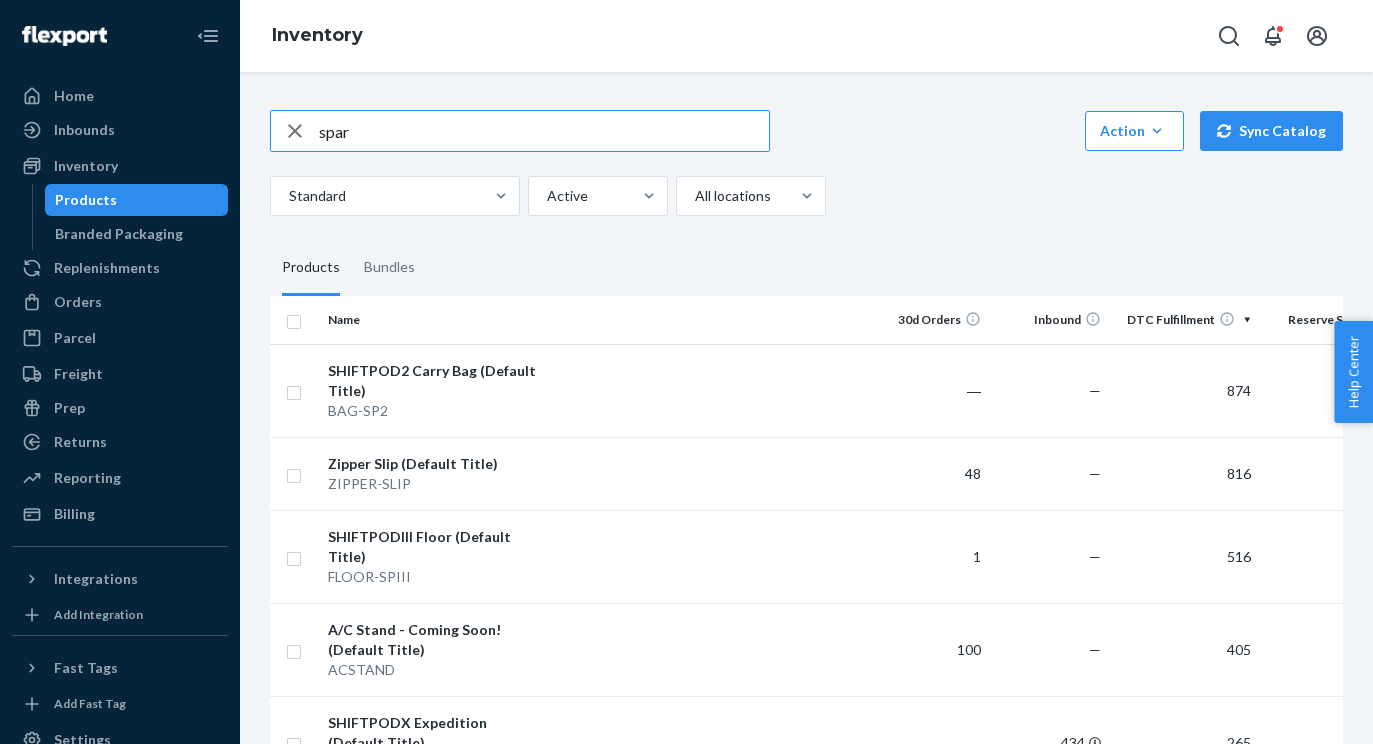 type on "spar" 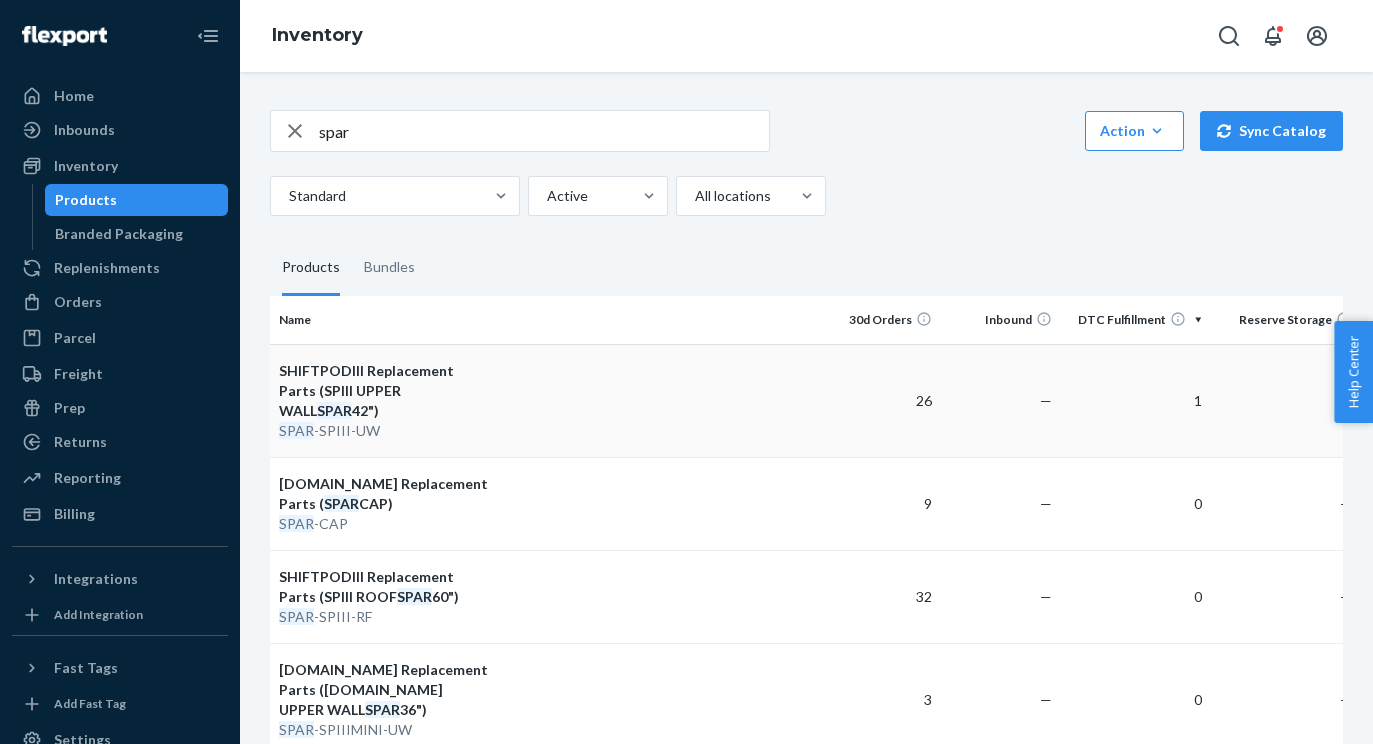scroll, scrollTop: 0, scrollLeft: 0, axis: both 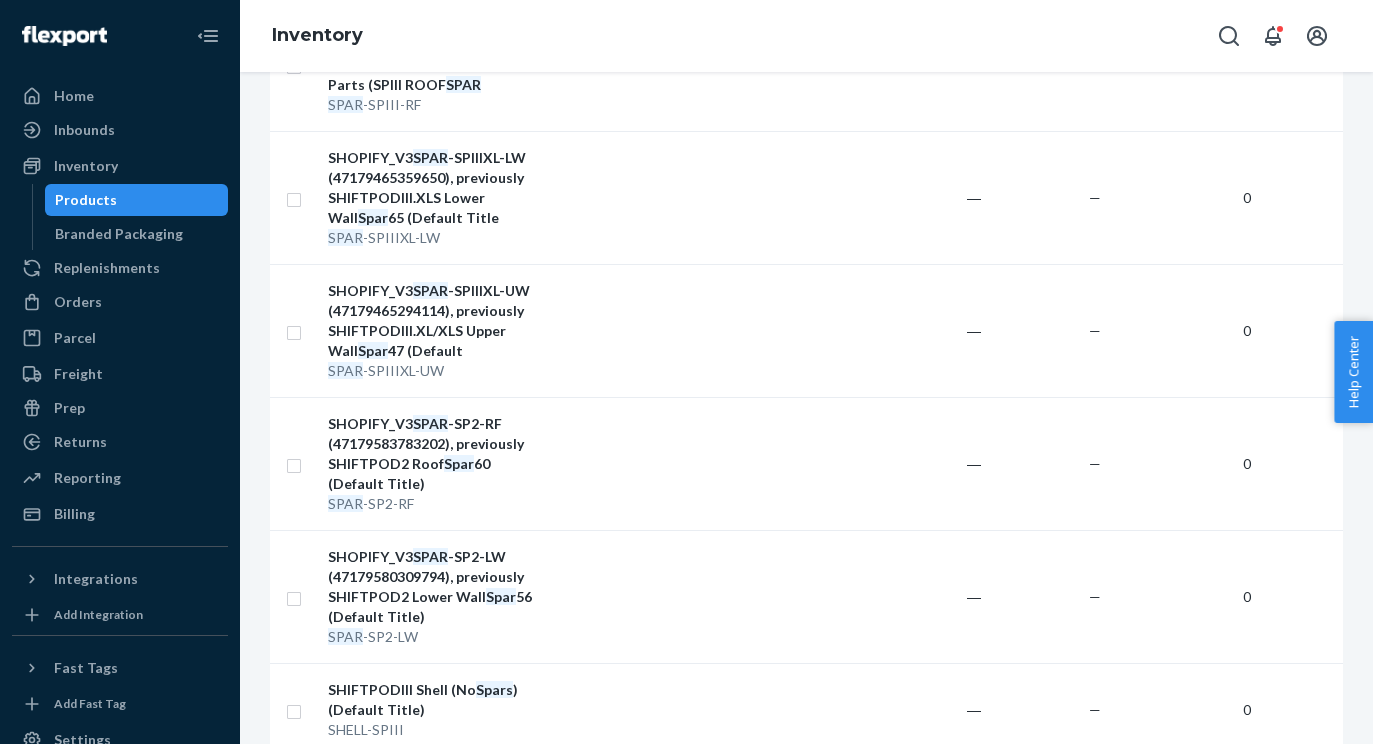 click at bounding box center (967, 801) 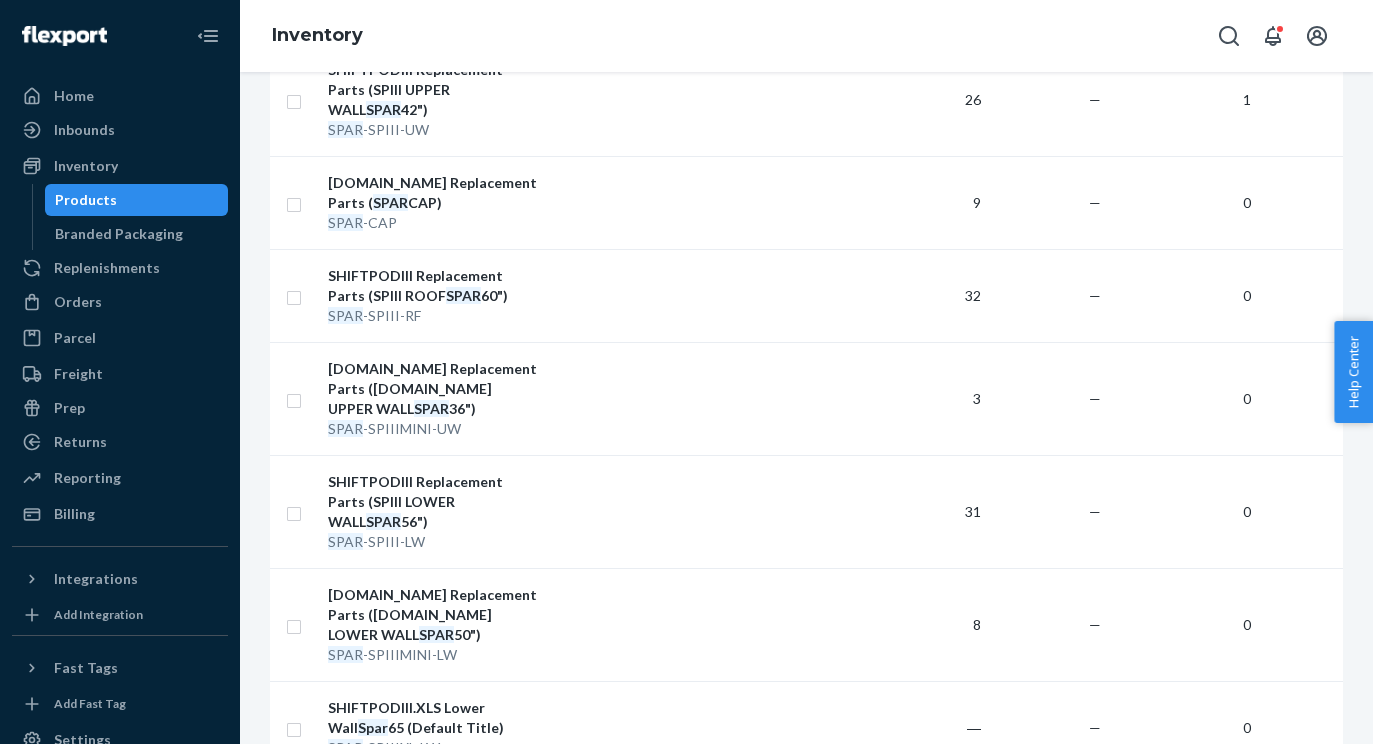 scroll, scrollTop: 0, scrollLeft: 0, axis: both 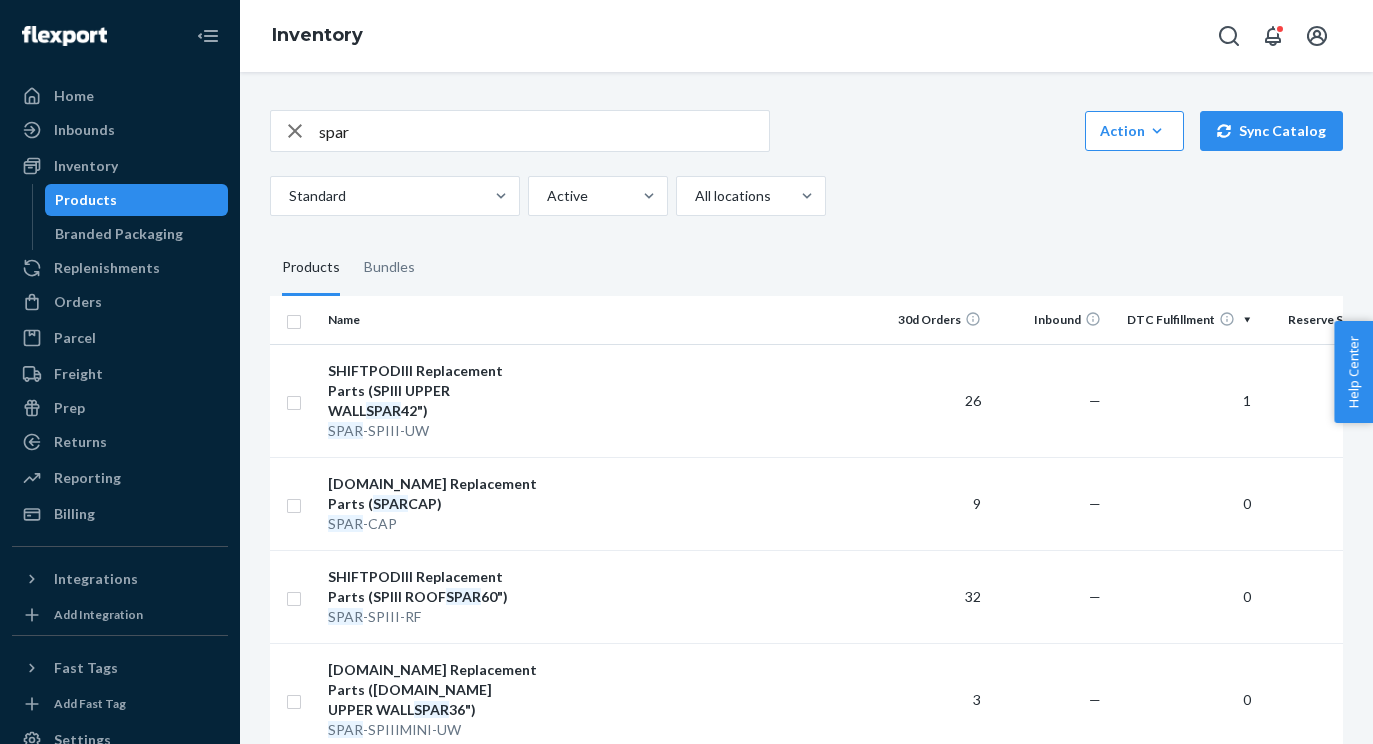 click 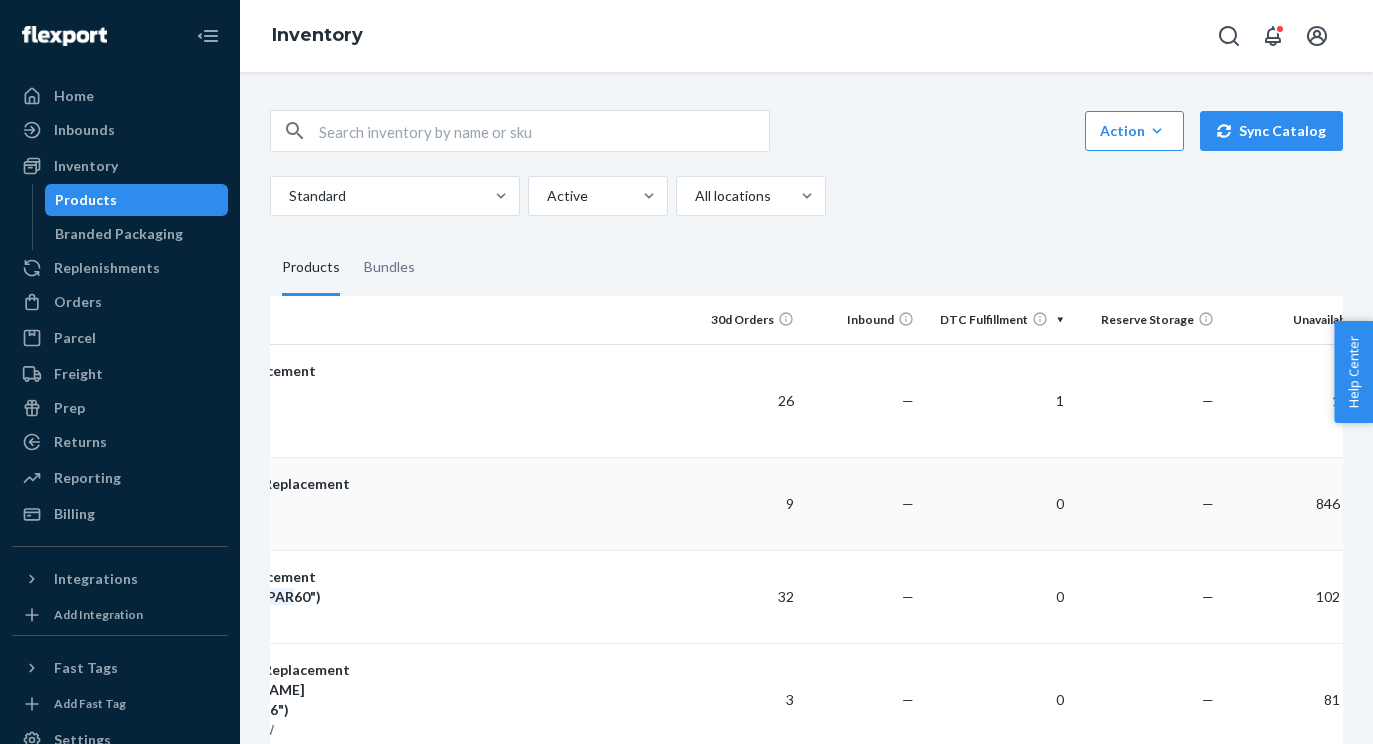 scroll, scrollTop: 0, scrollLeft: 216, axis: horizontal 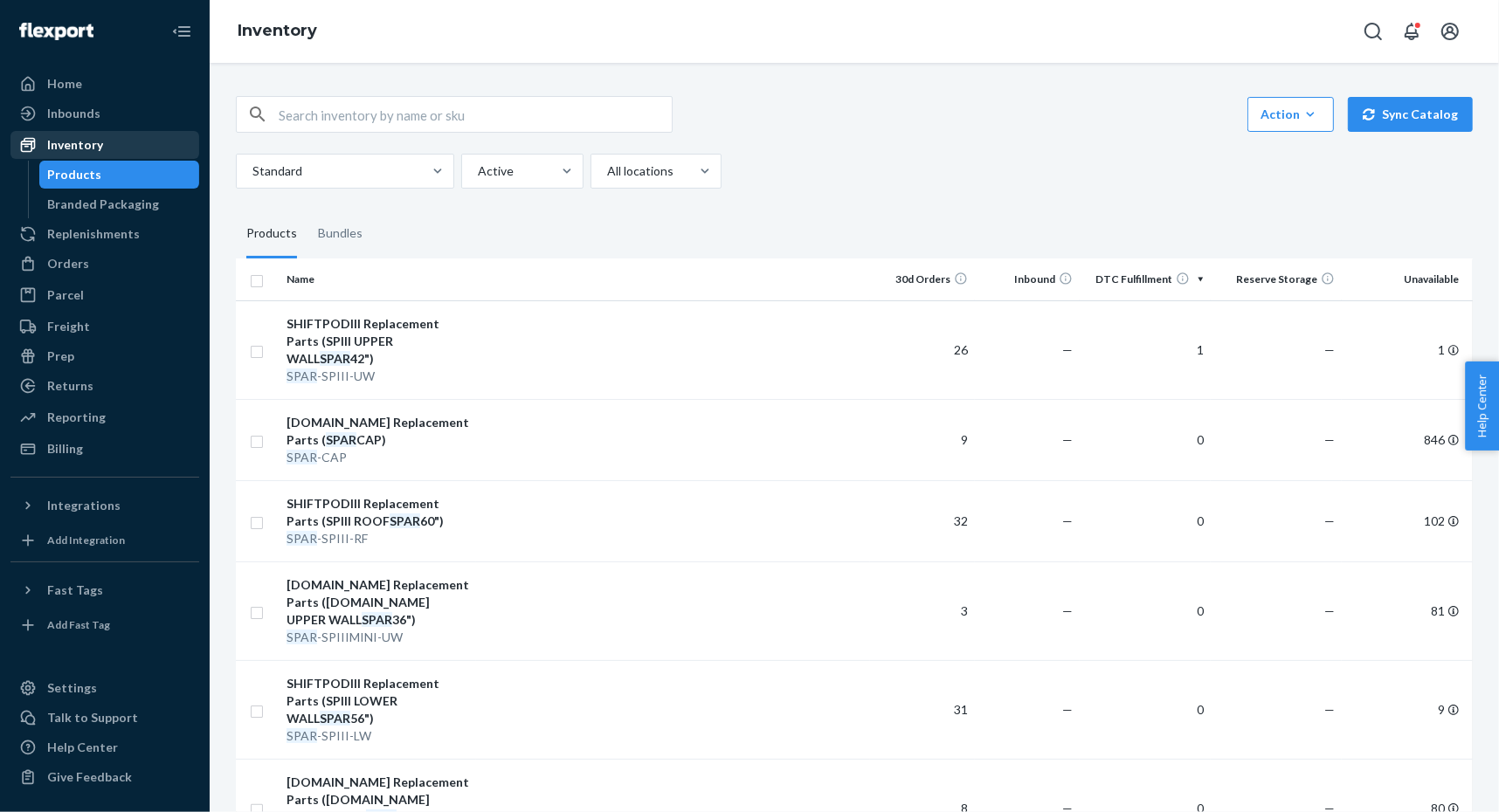 click on "Inventory" at bounding box center (105, 145) 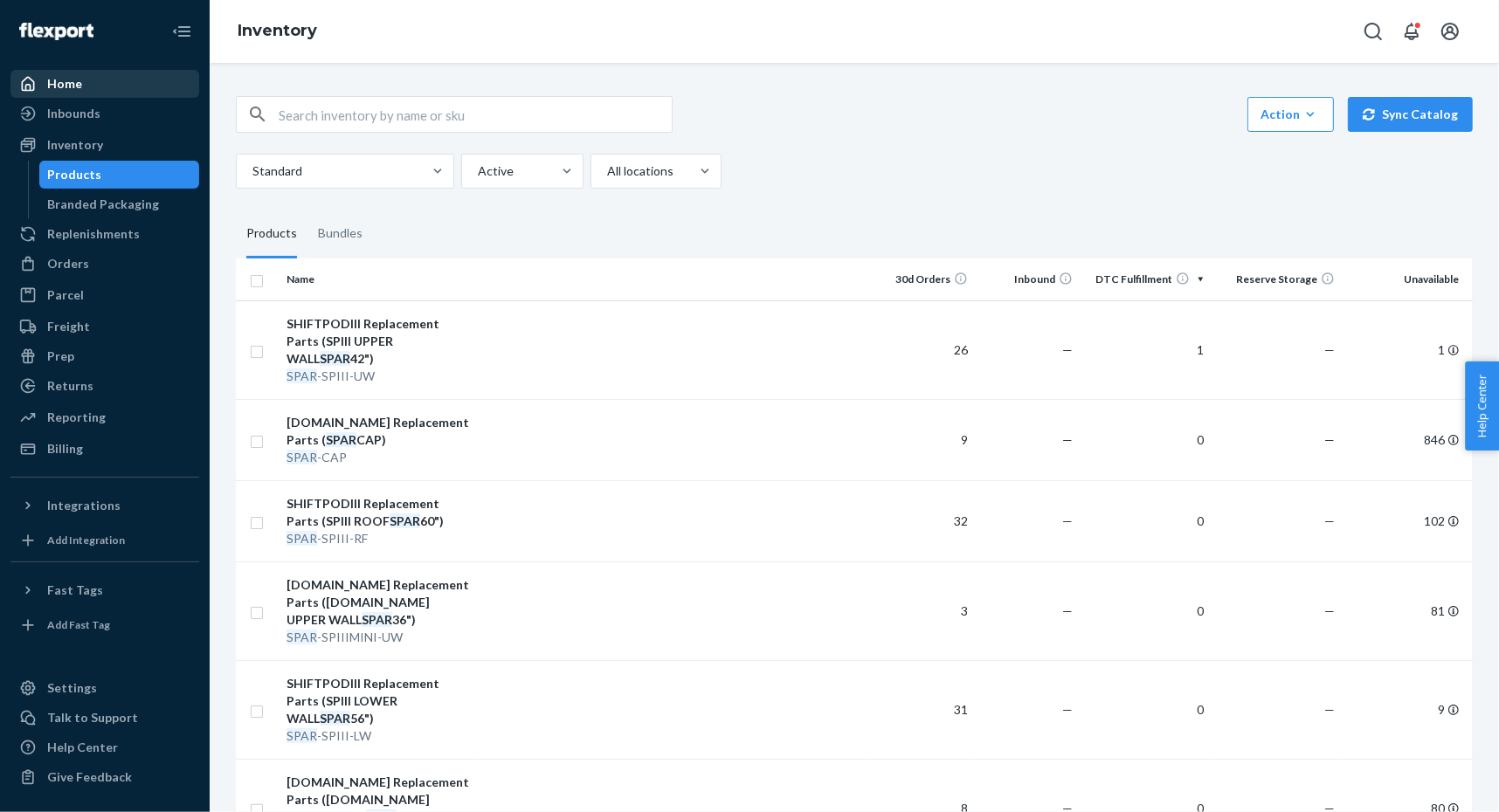 click on "Home" at bounding box center [105, 84] 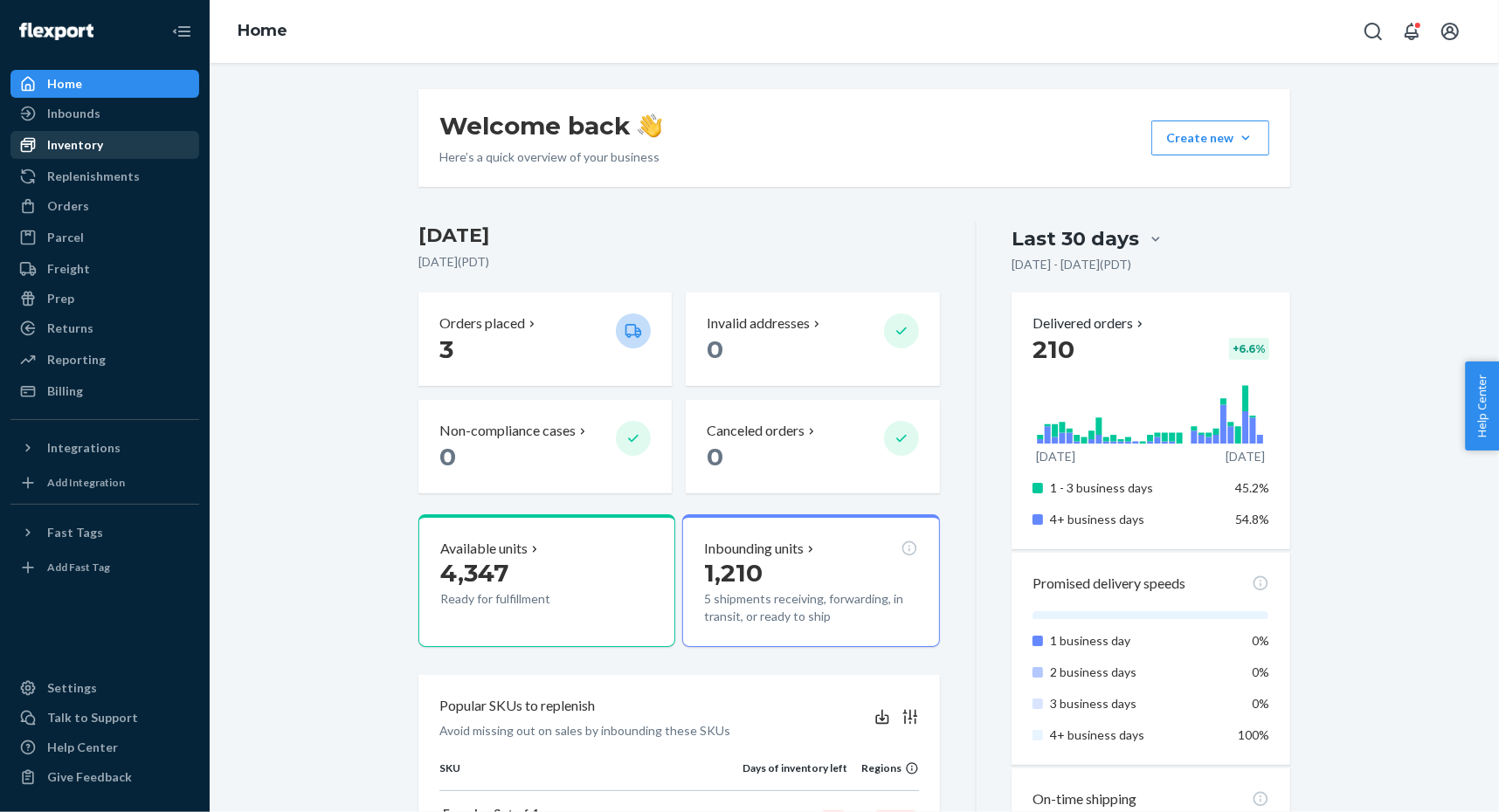 click on "Inventory" at bounding box center (75, 145) 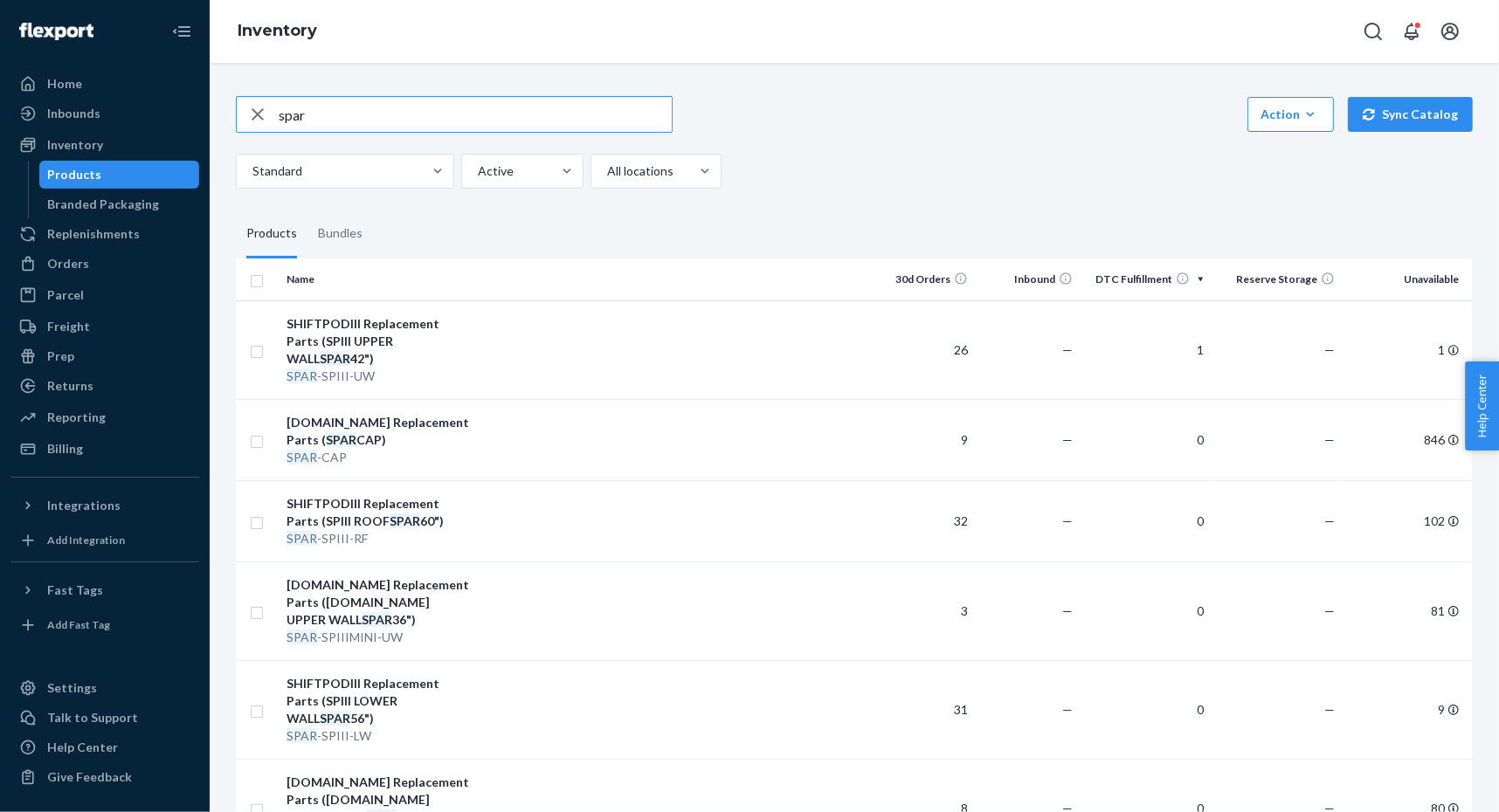 click 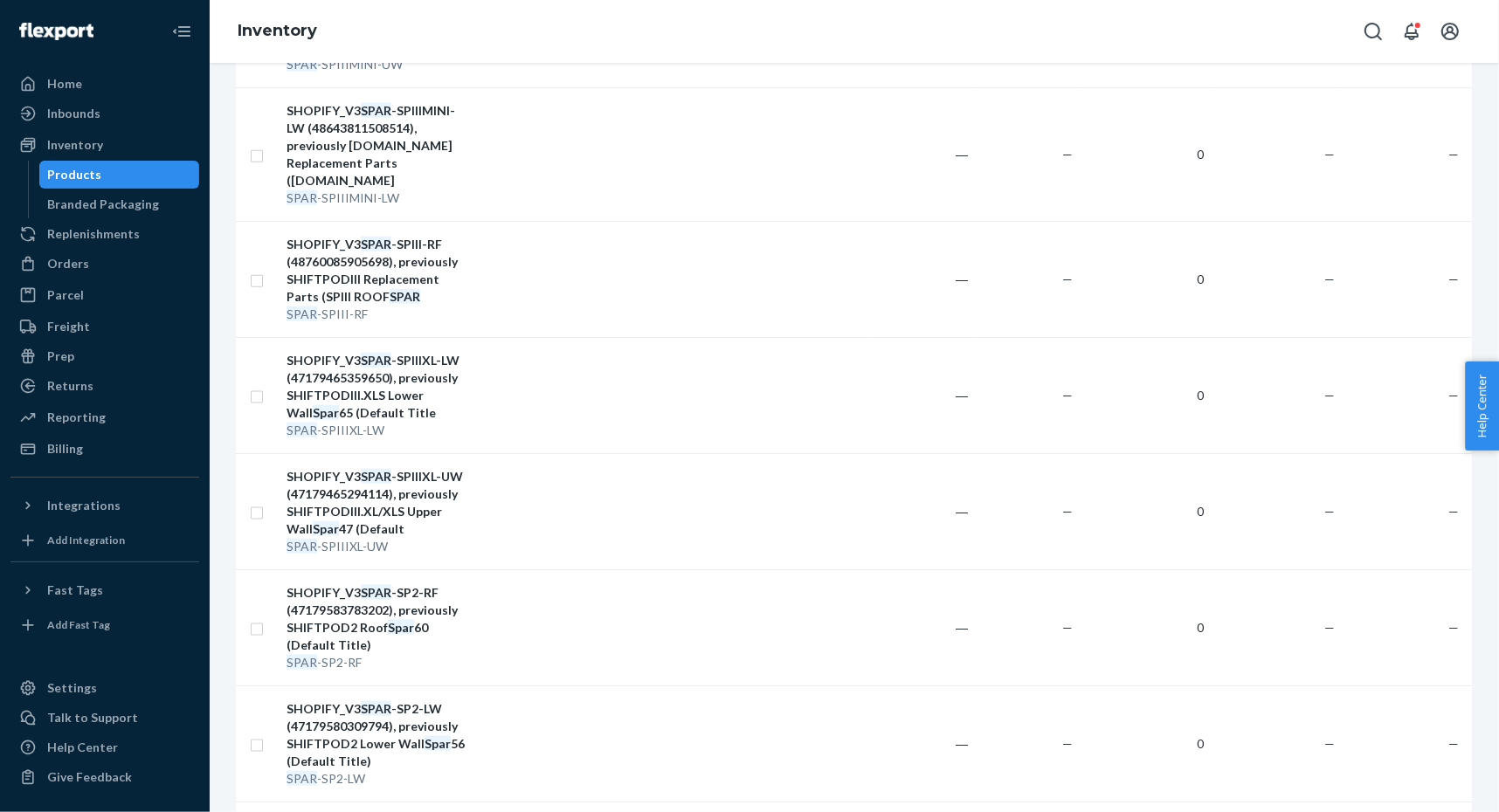 scroll, scrollTop: 2040, scrollLeft: 0, axis: vertical 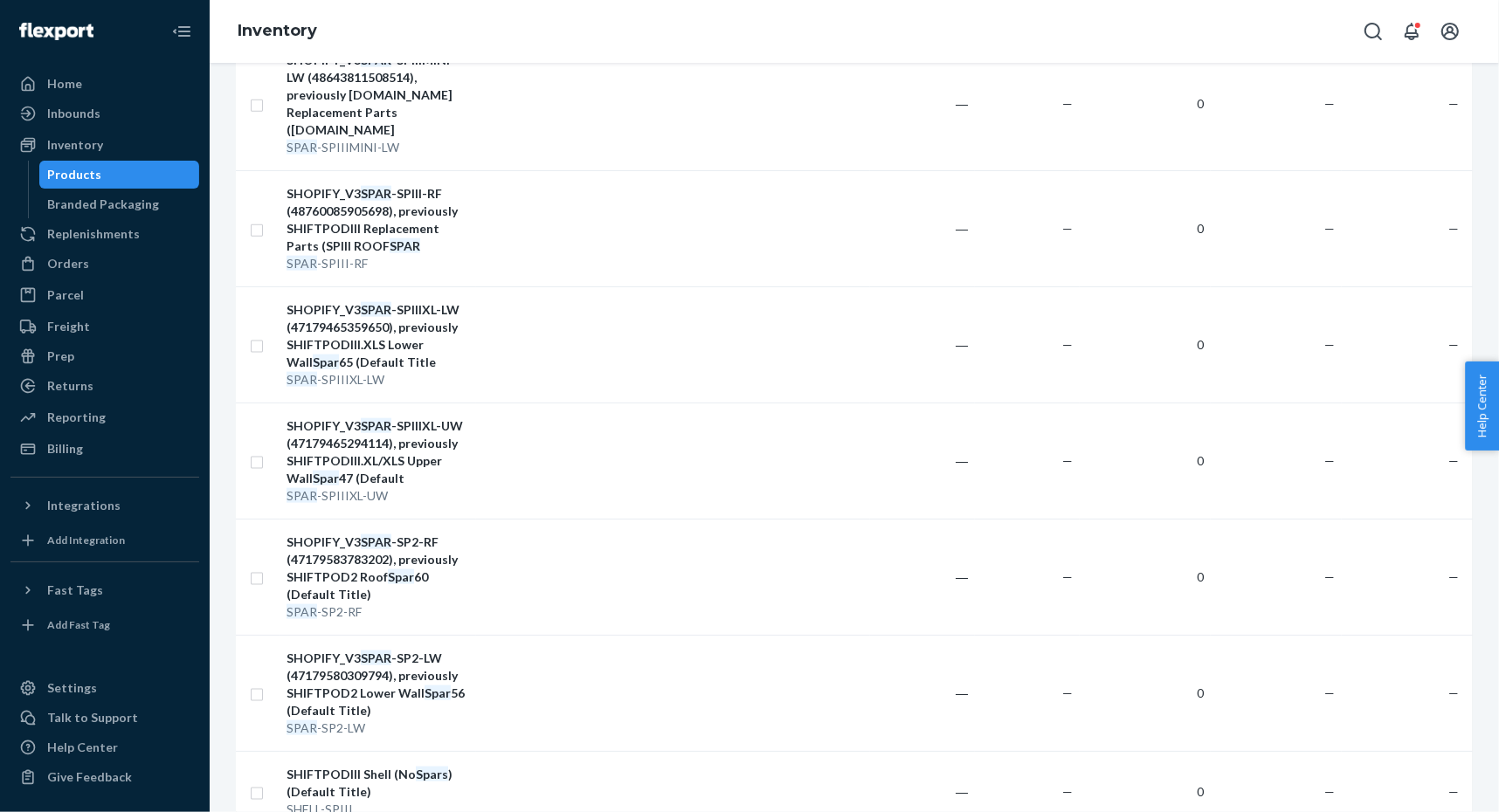 click 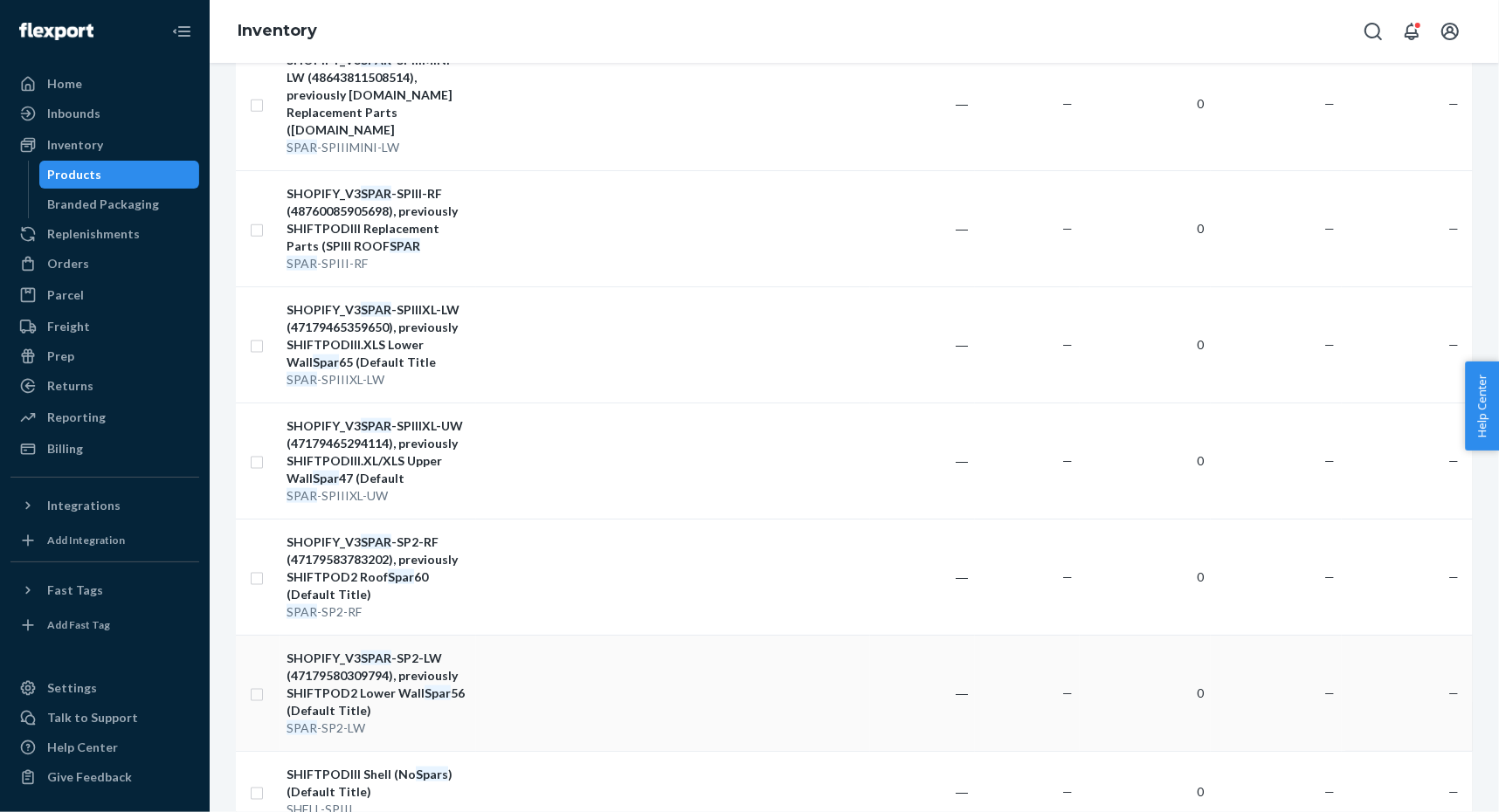 click on "―" at bounding box center (922, 692) 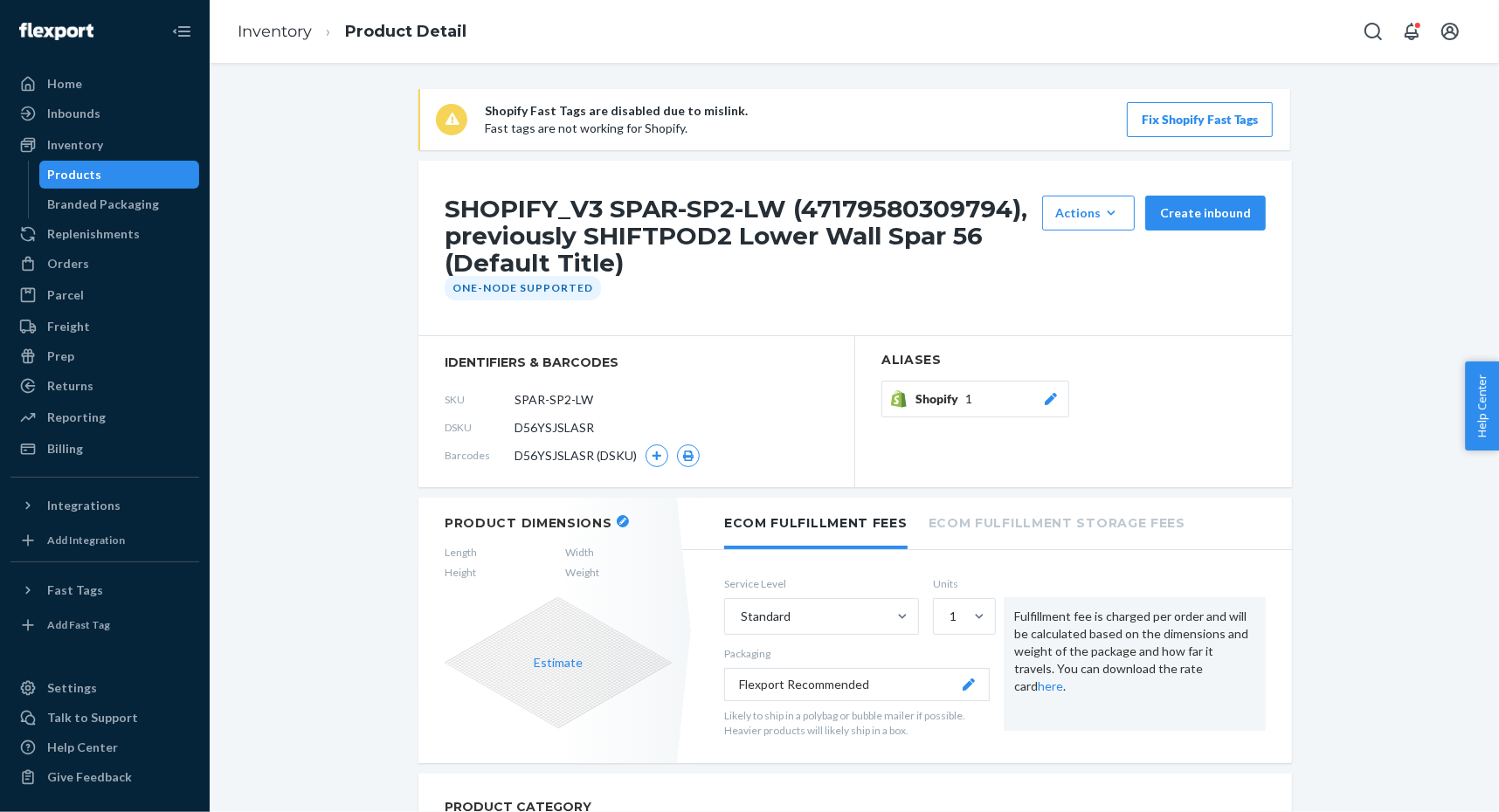 click on "Products" at bounding box center [120, 175] 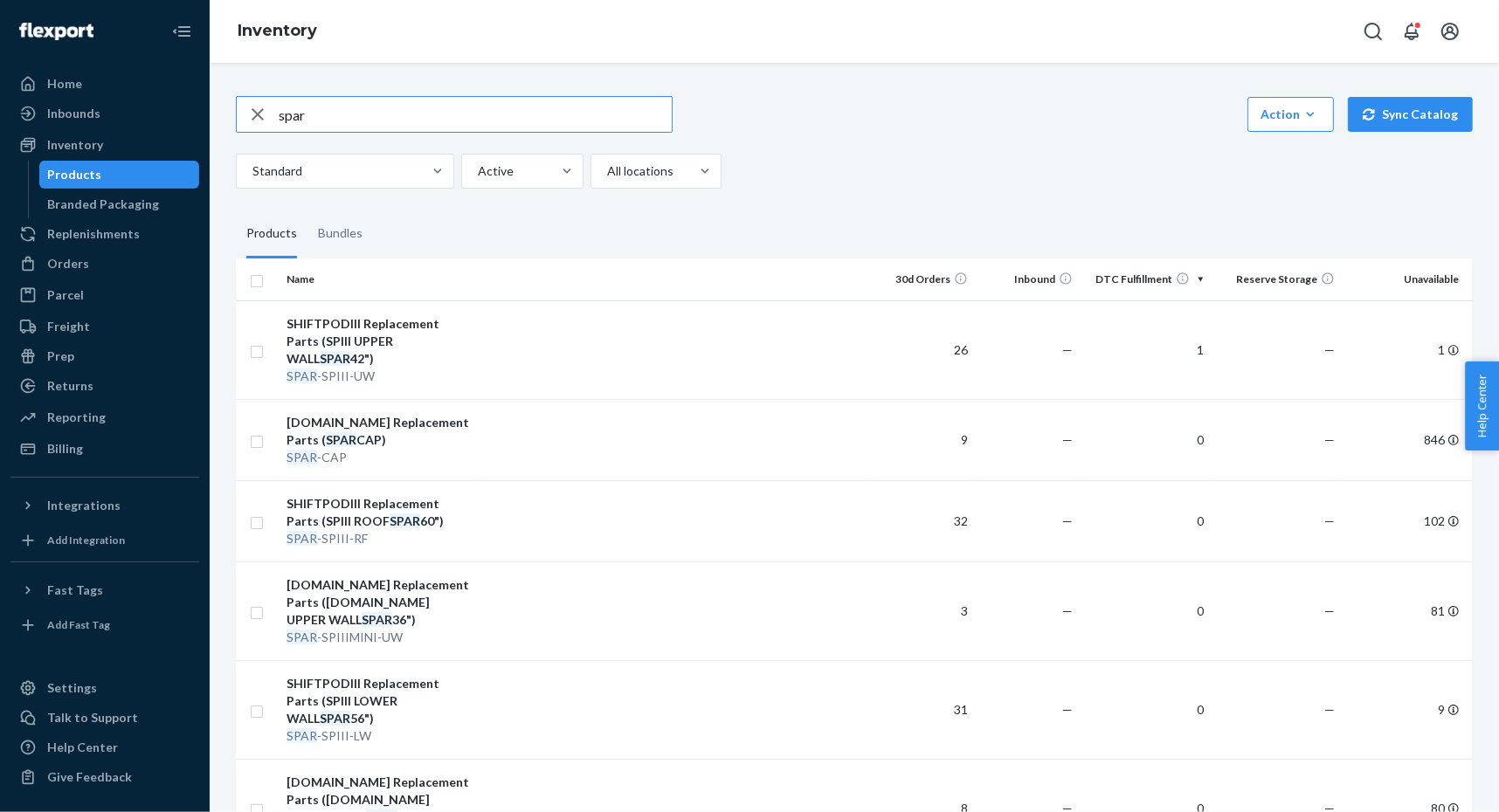 click on "spar" at bounding box center [475, 114] 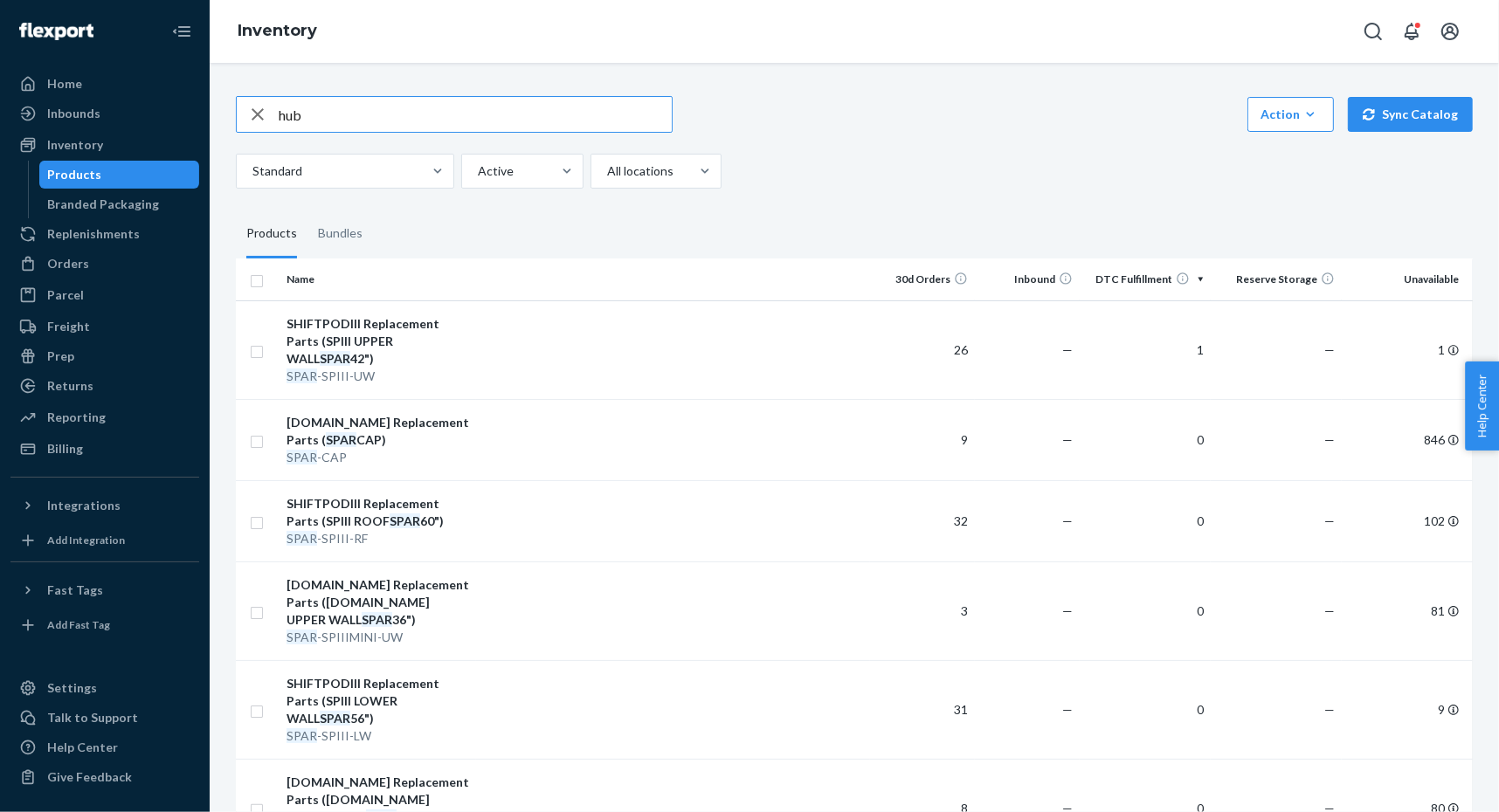 type on "hub" 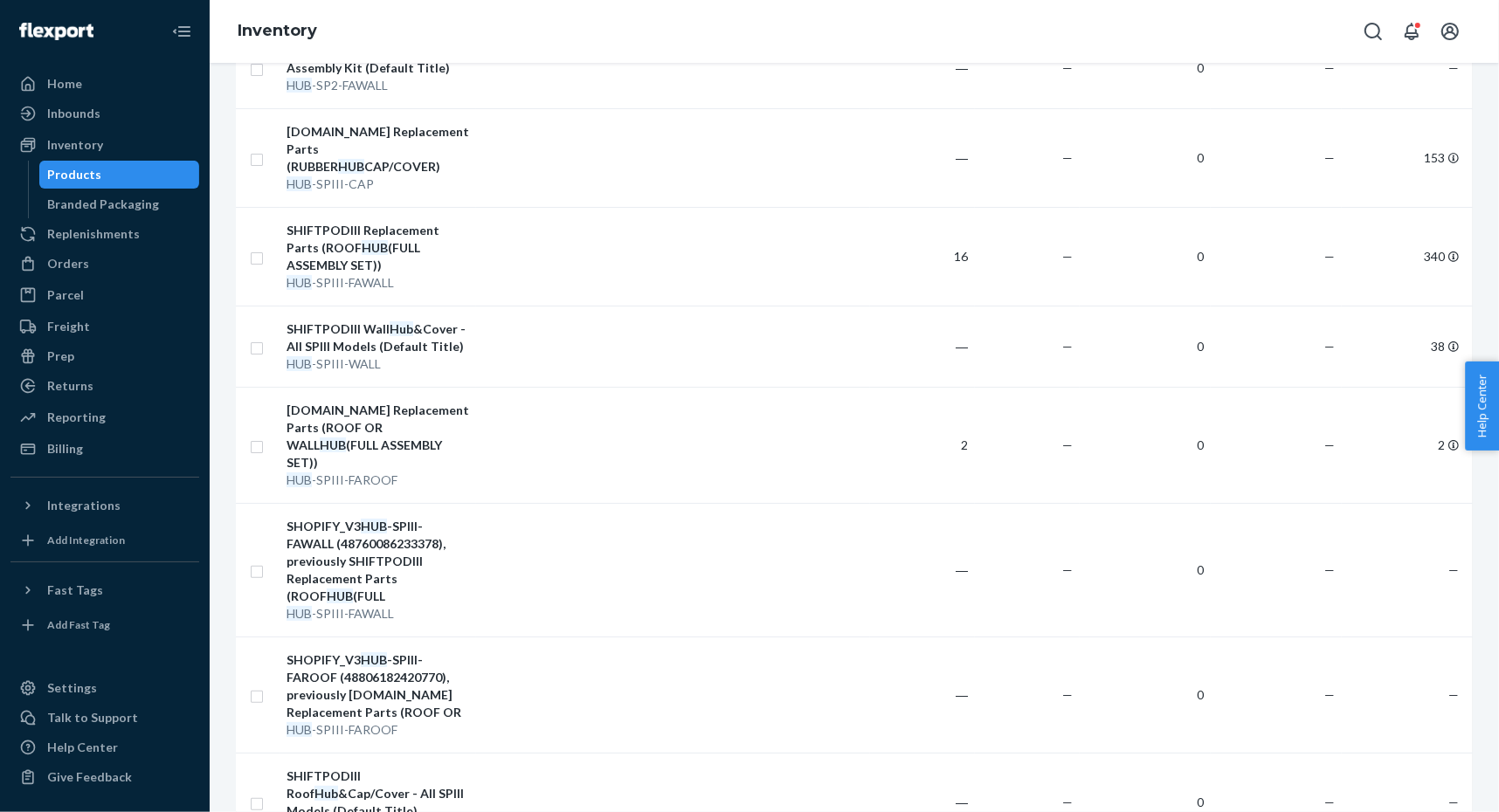 scroll, scrollTop: 0, scrollLeft: 0, axis: both 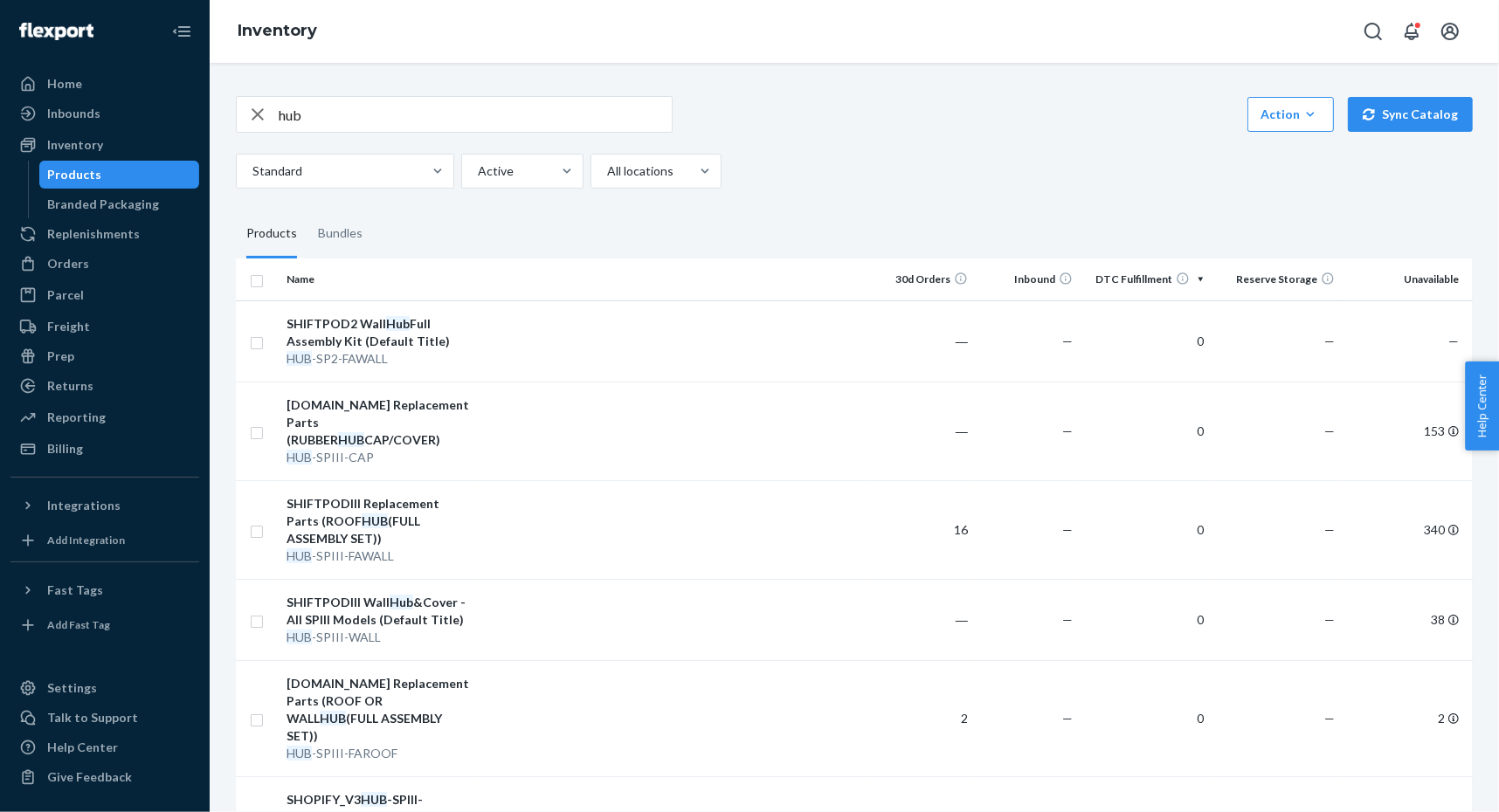 click on "hub" at bounding box center [475, 114] 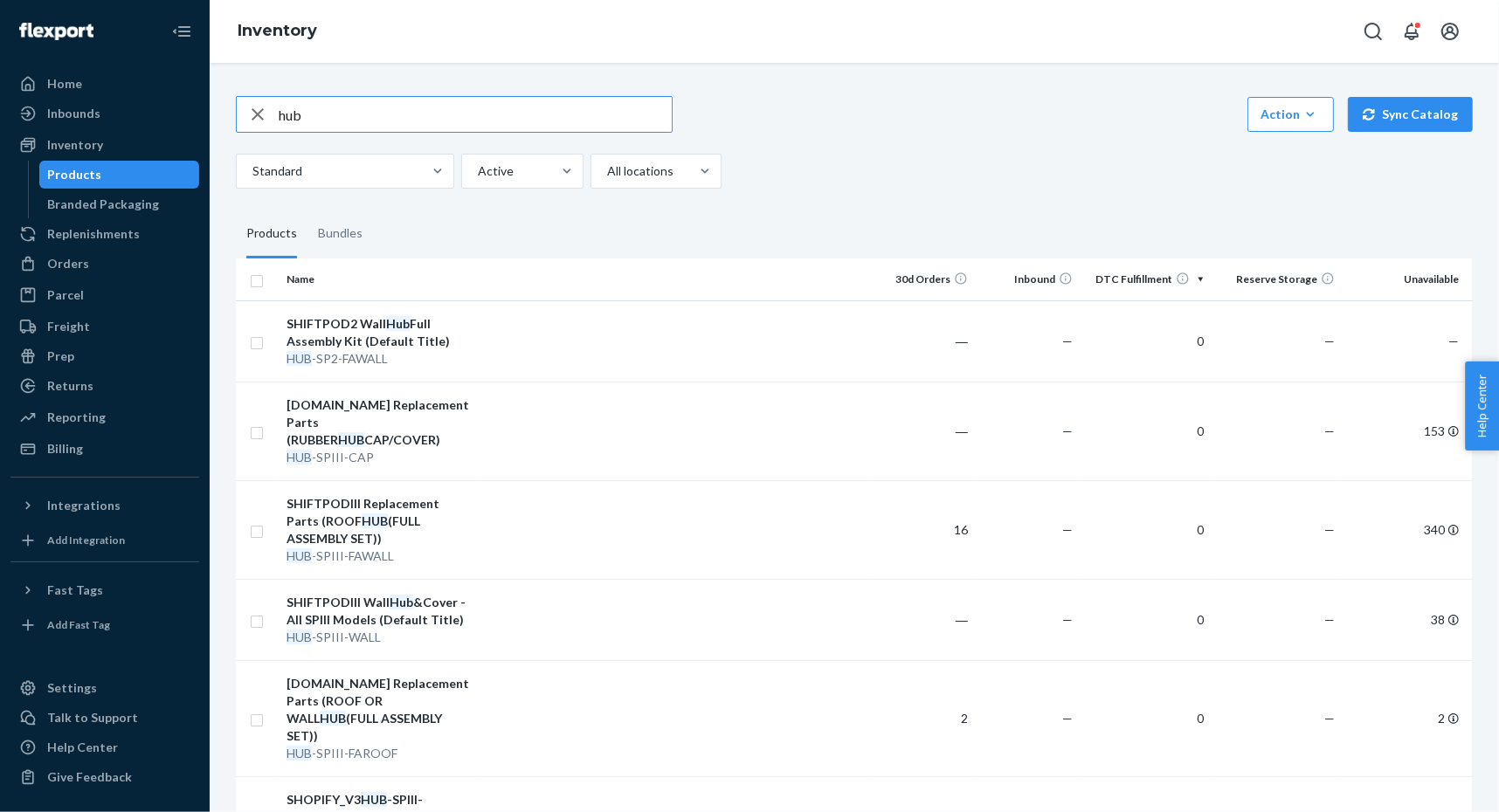 click on "hub" at bounding box center (475, 114) 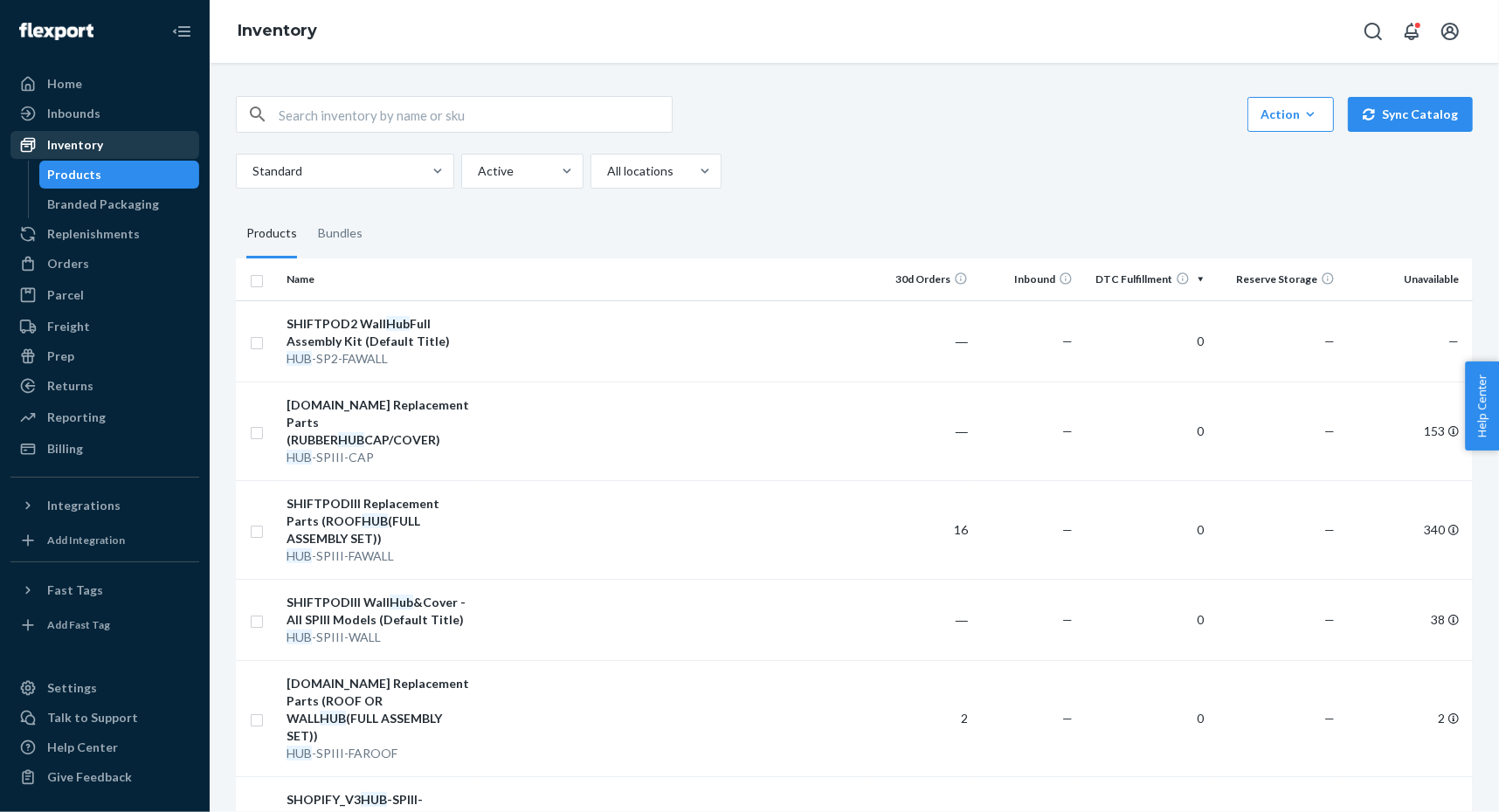 click on "Inventory" at bounding box center (105, 145) 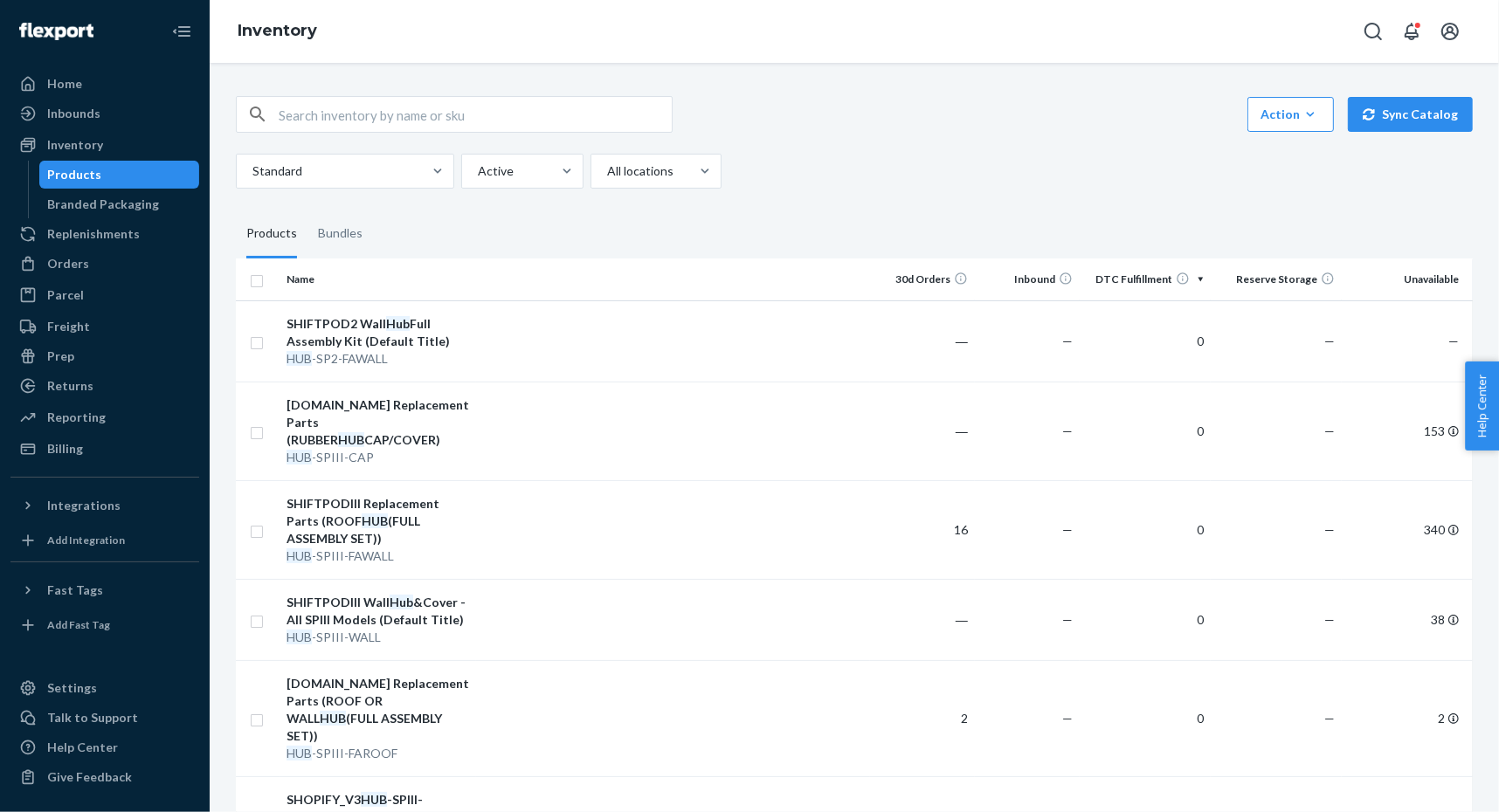 click at bounding box center (475, 114) 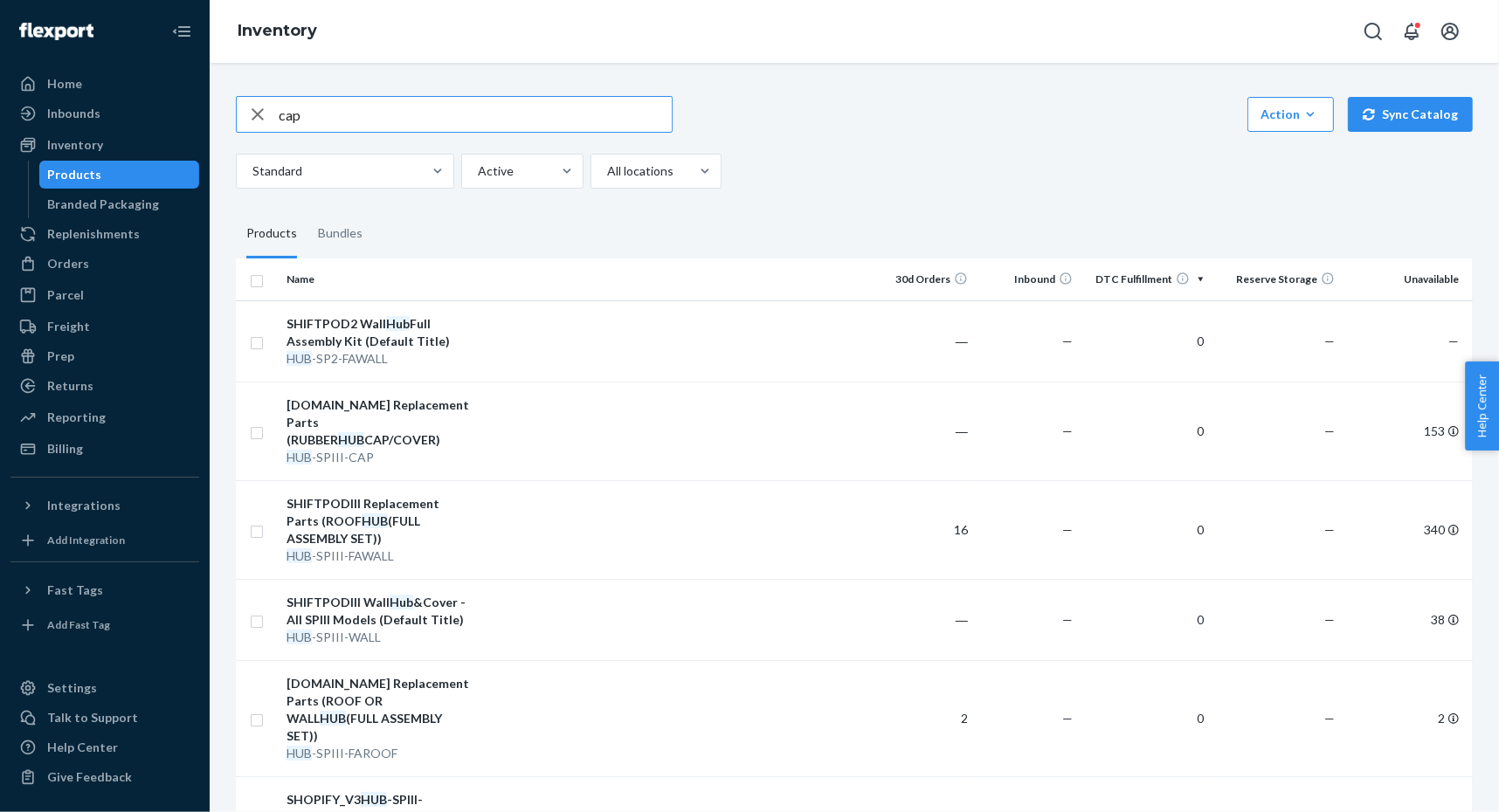 type on "cap" 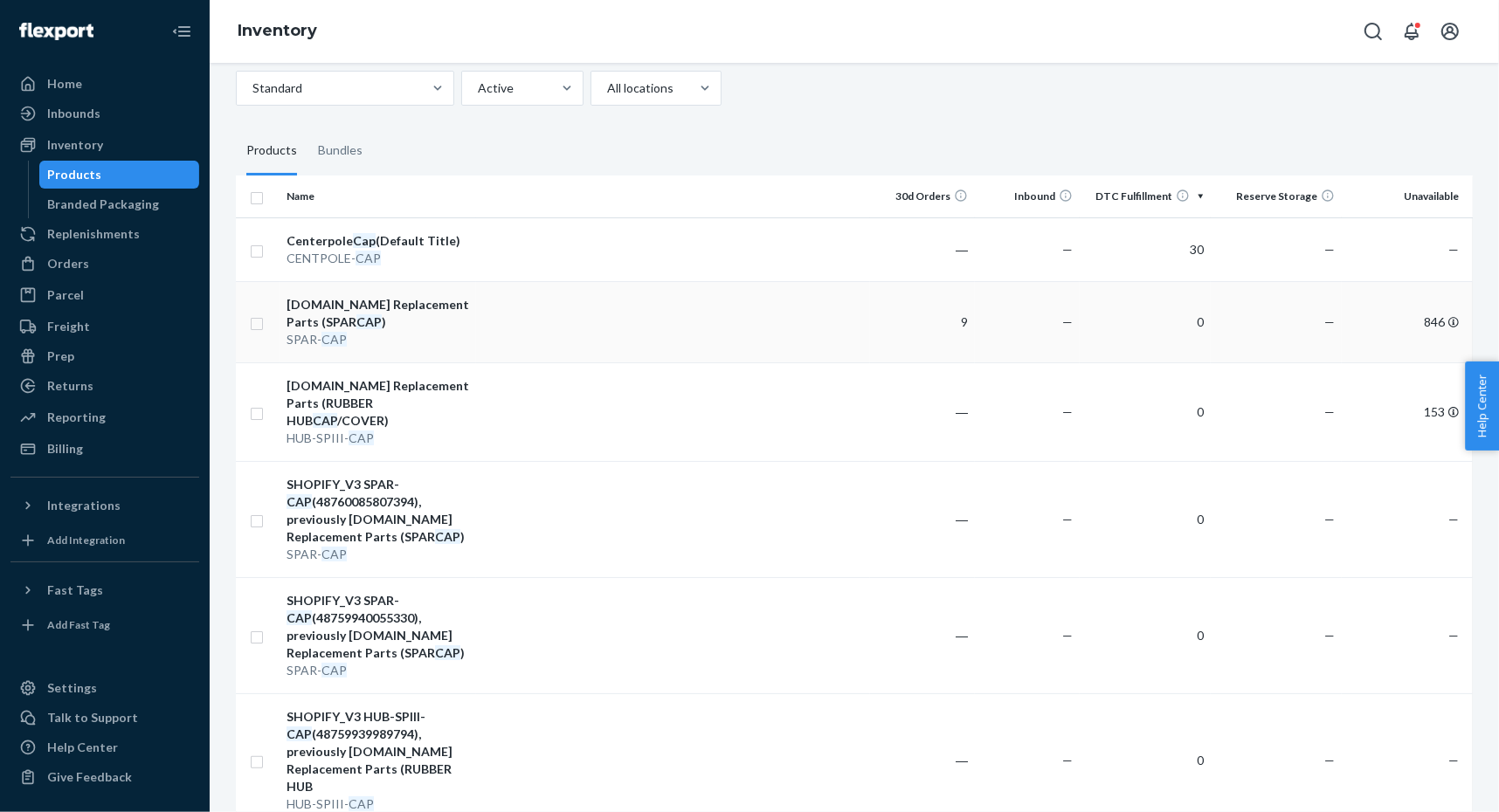 scroll, scrollTop: 72, scrollLeft: 0, axis: vertical 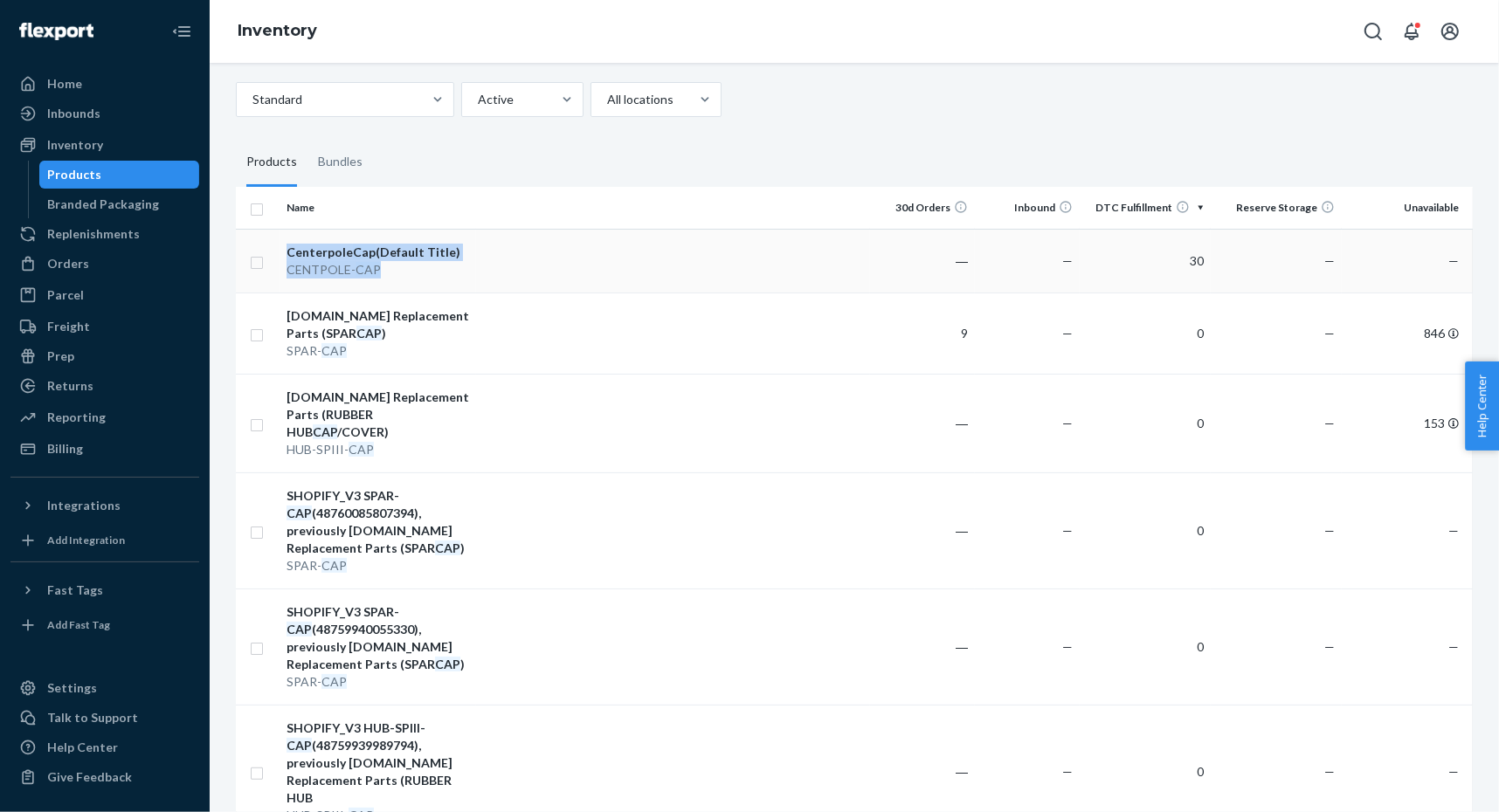 drag, startPoint x: 402, startPoint y: 265, endPoint x: 277, endPoint y: 271, distance: 125.14392 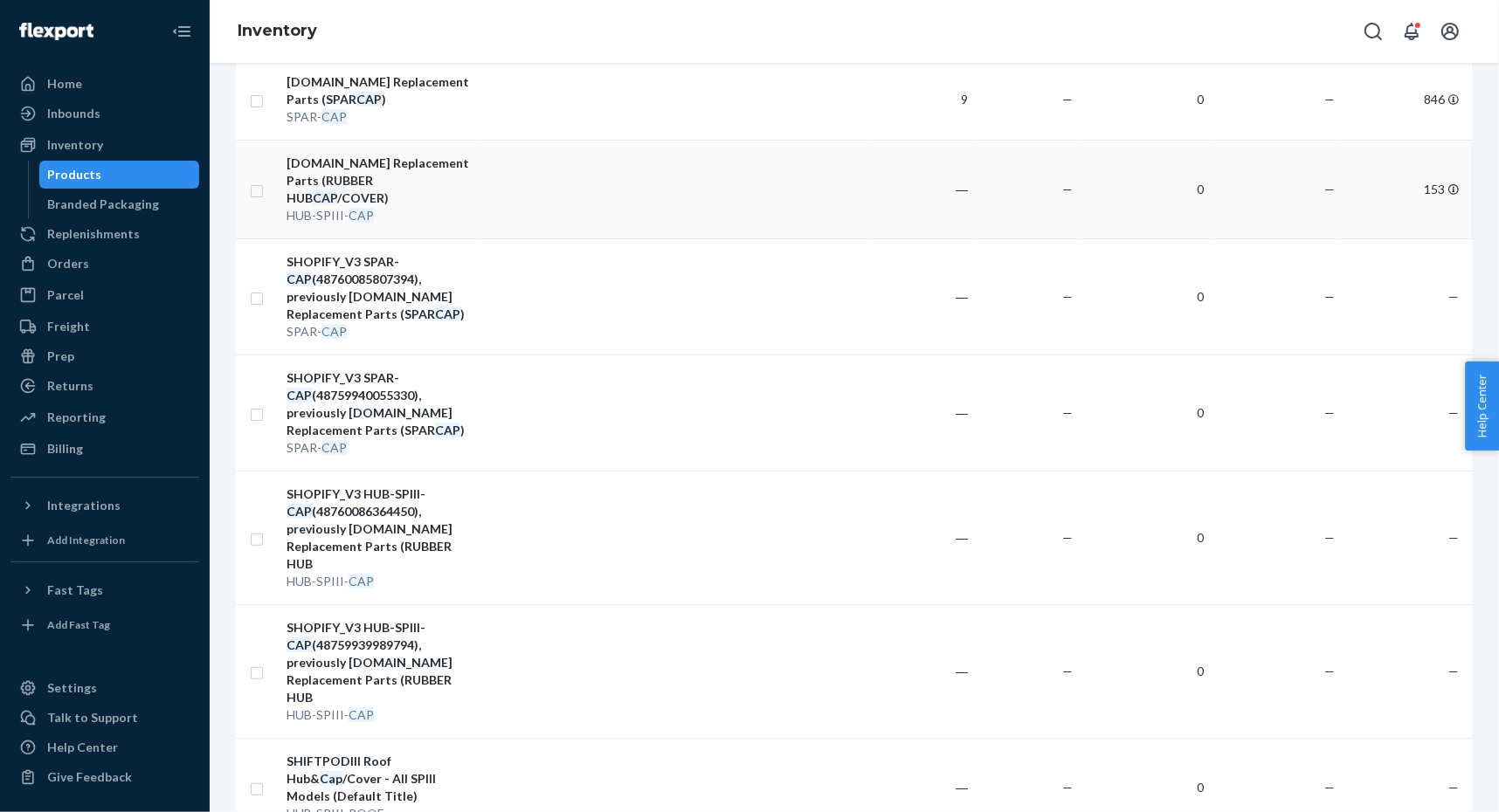 scroll, scrollTop: 386, scrollLeft: 0, axis: vertical 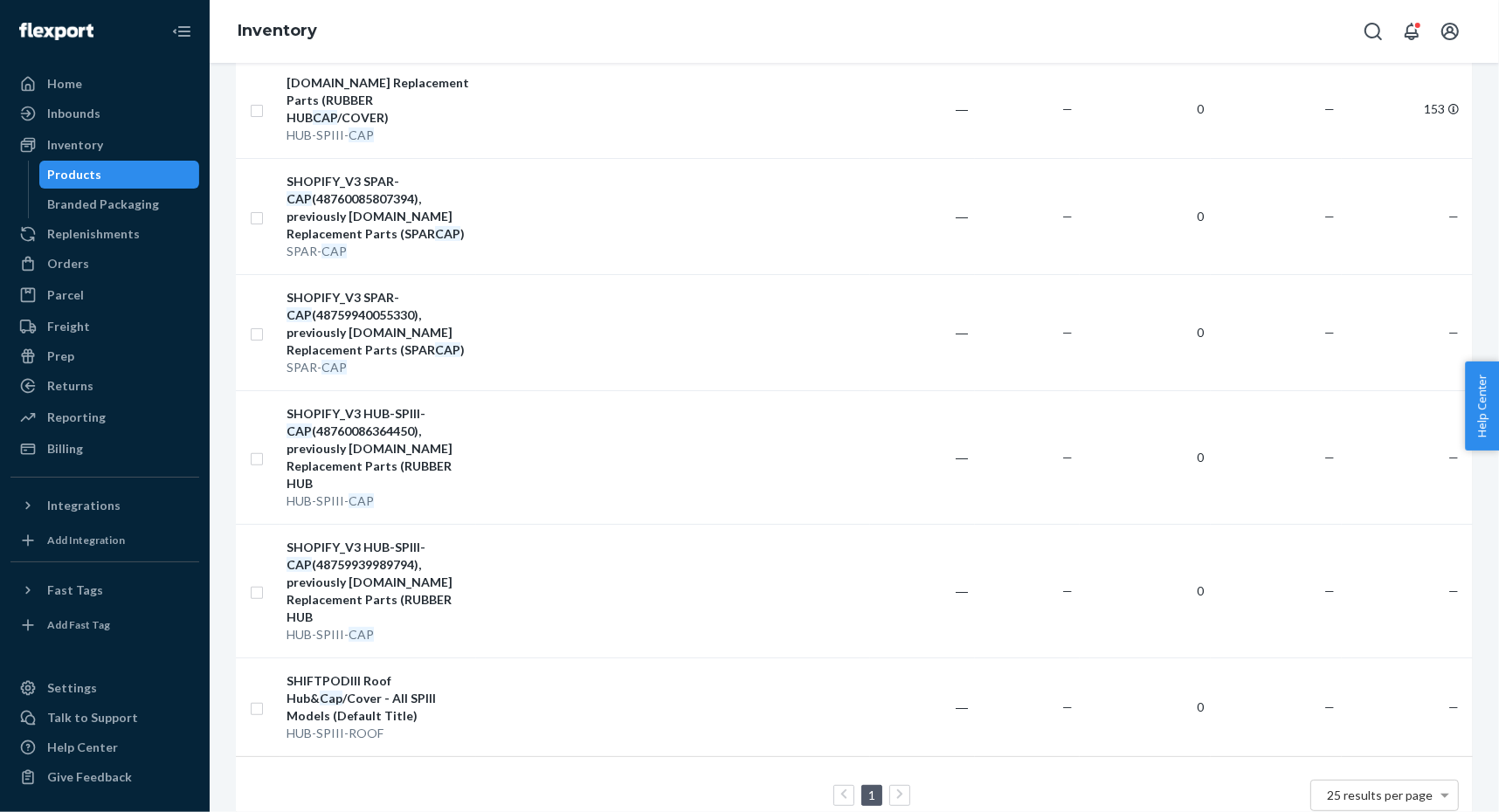 click 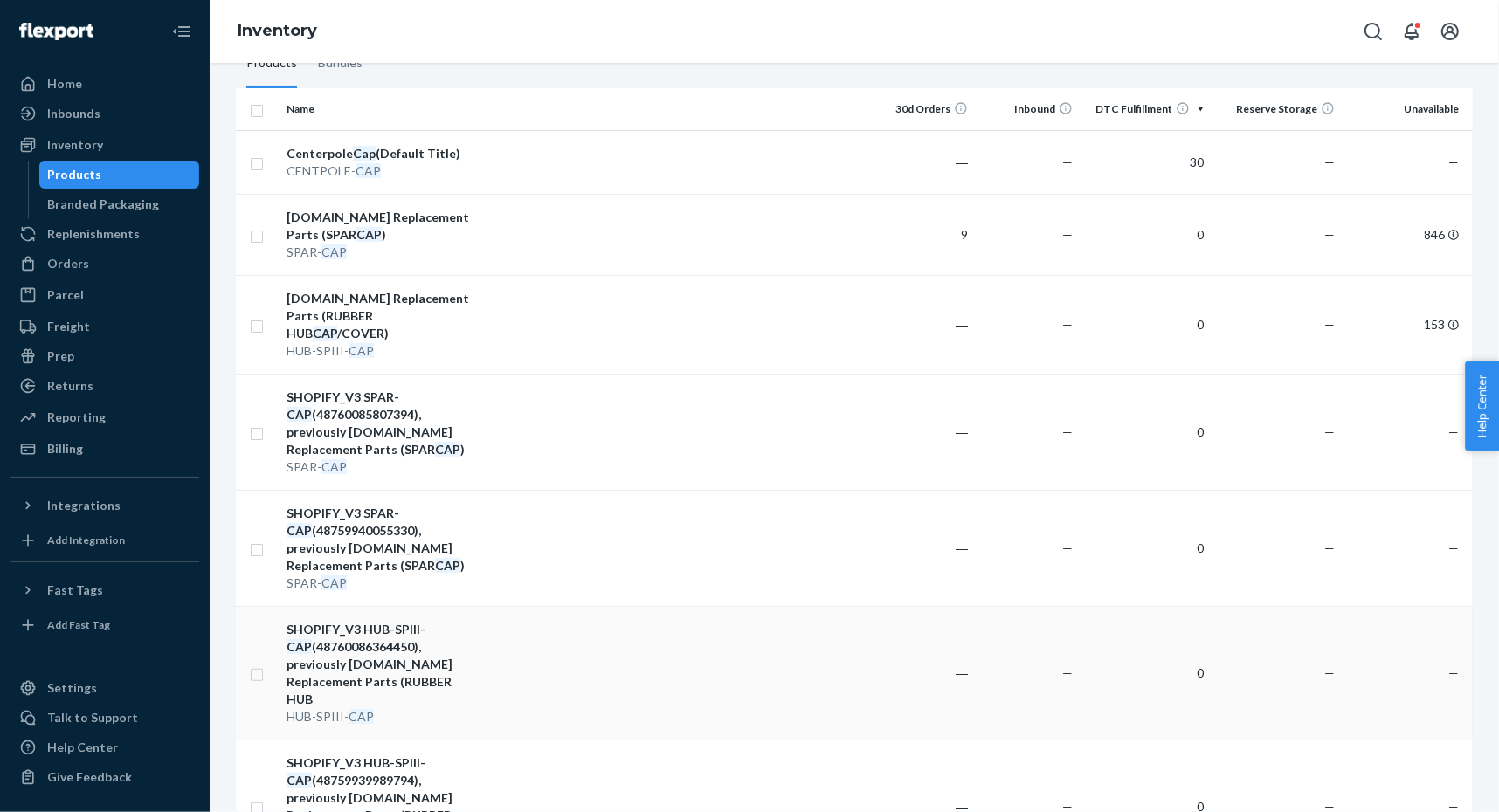 scroll, scrollTop: 0, scrollLeft: 0, axis: both 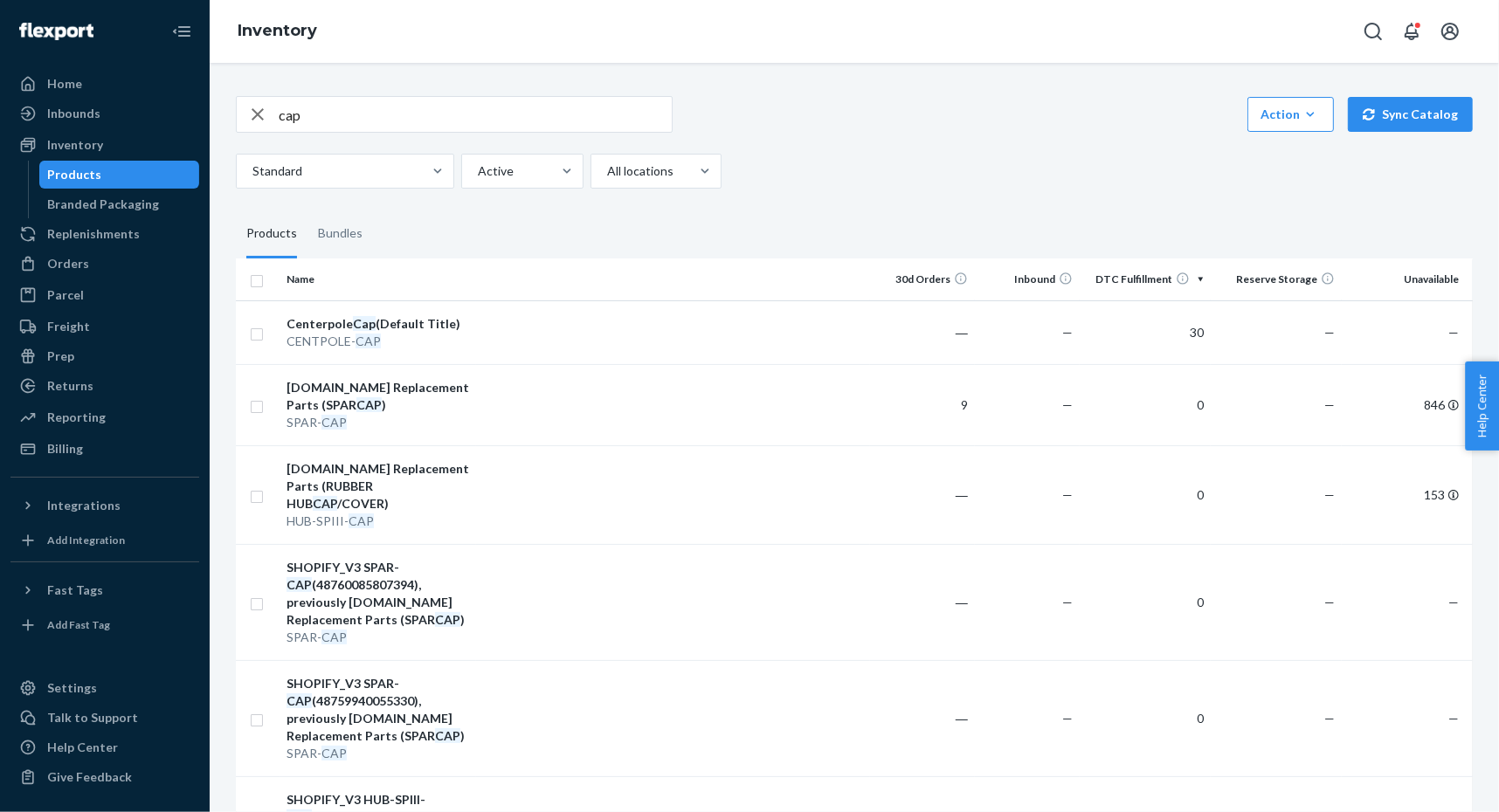 click on "cap" at bounding box center [475, 114] 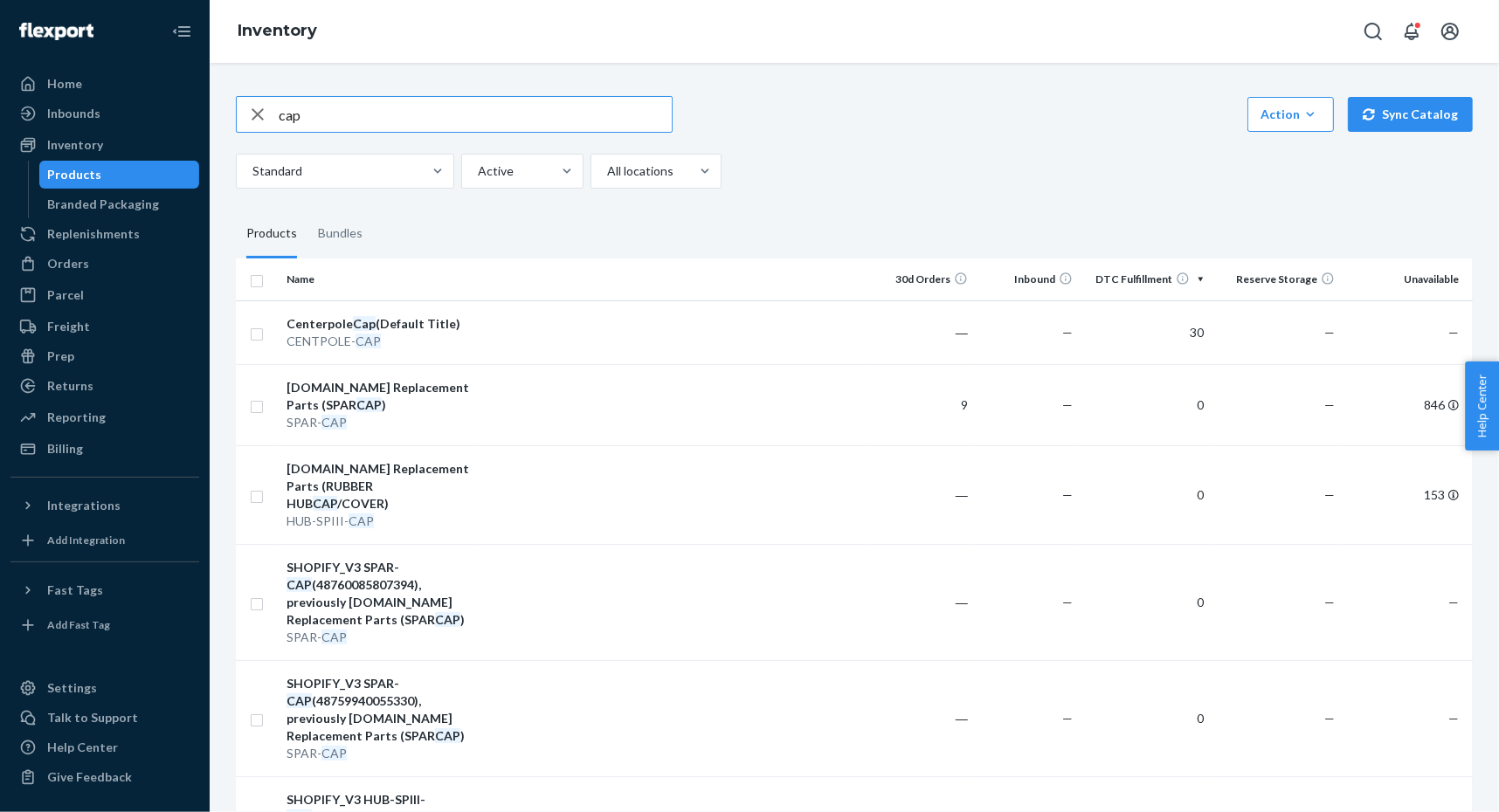 click on "cap" at bounding box center (475, 114) 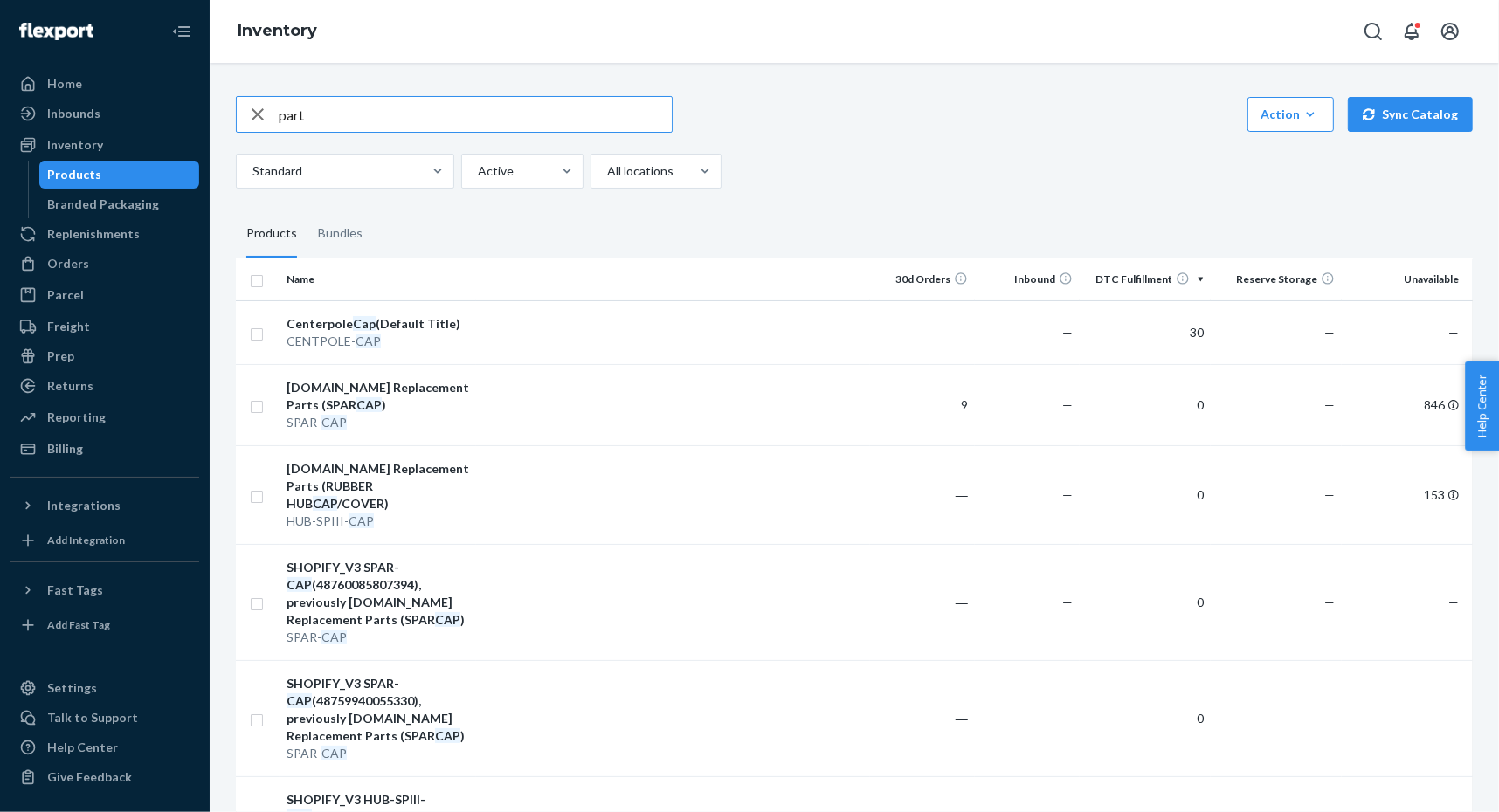 type on "part" 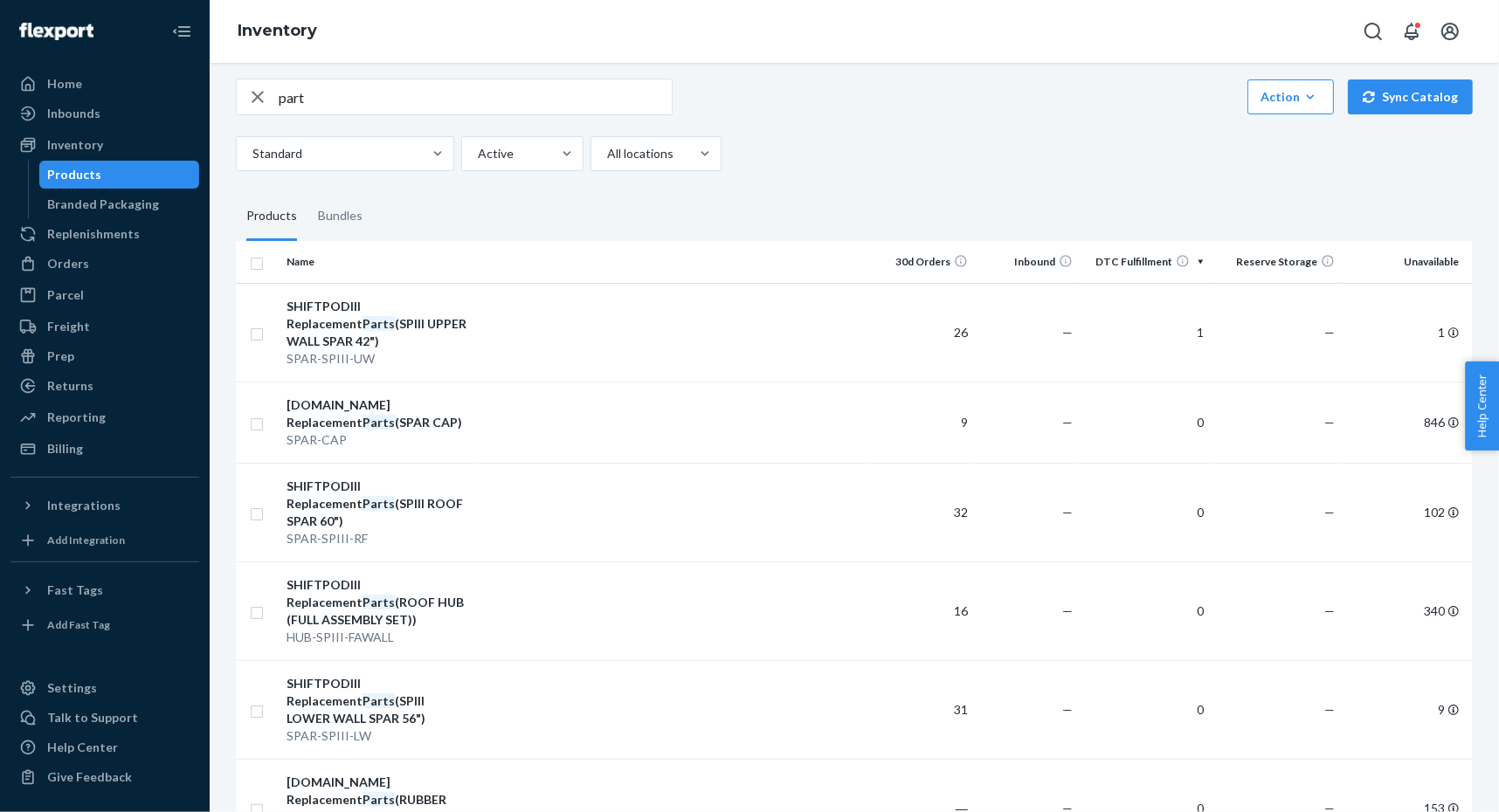 scroll, scrollTop: 0, scrollLeft: 0, axis: both 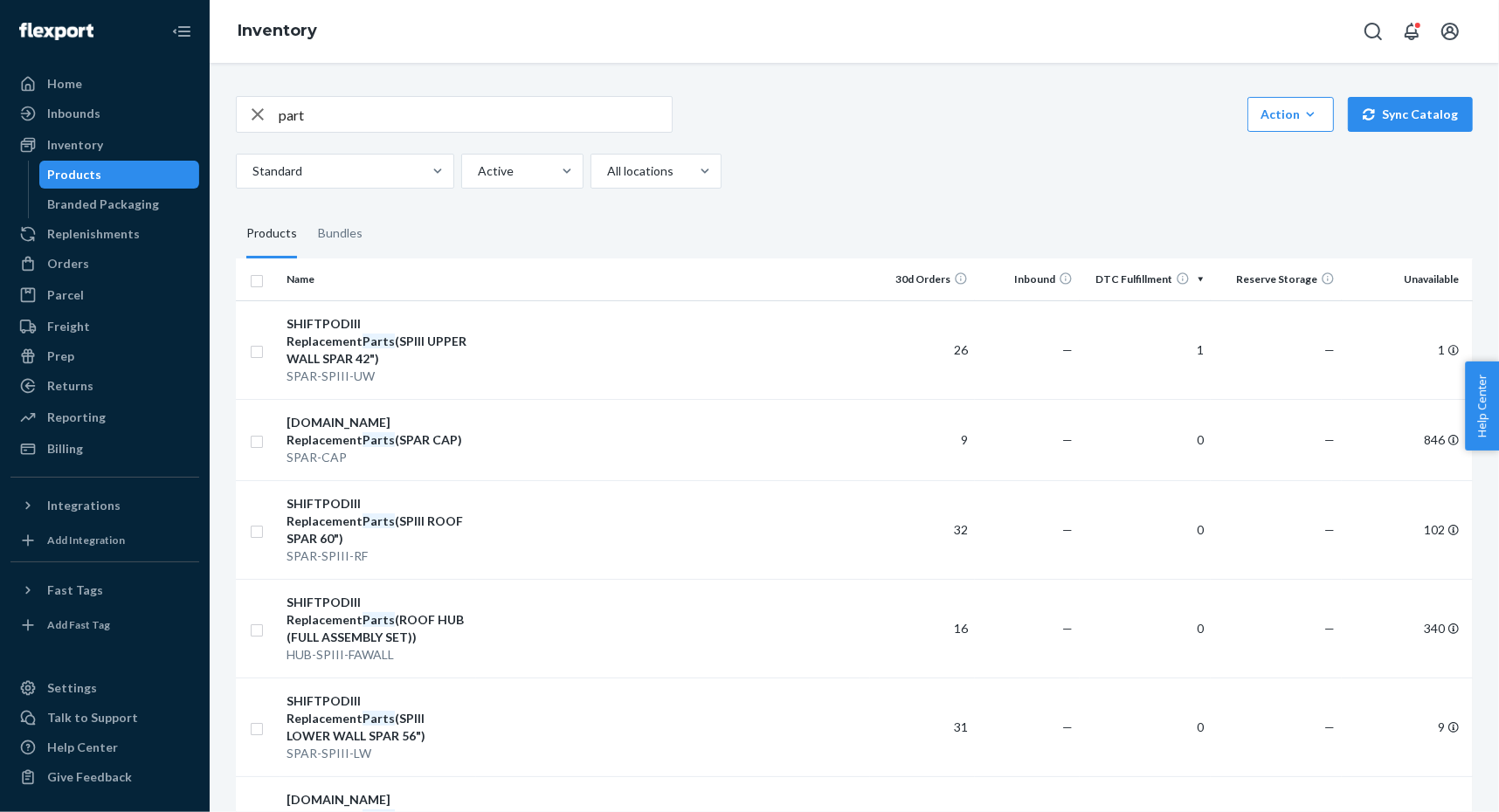 click on "part" at bounding box center (475, 114) 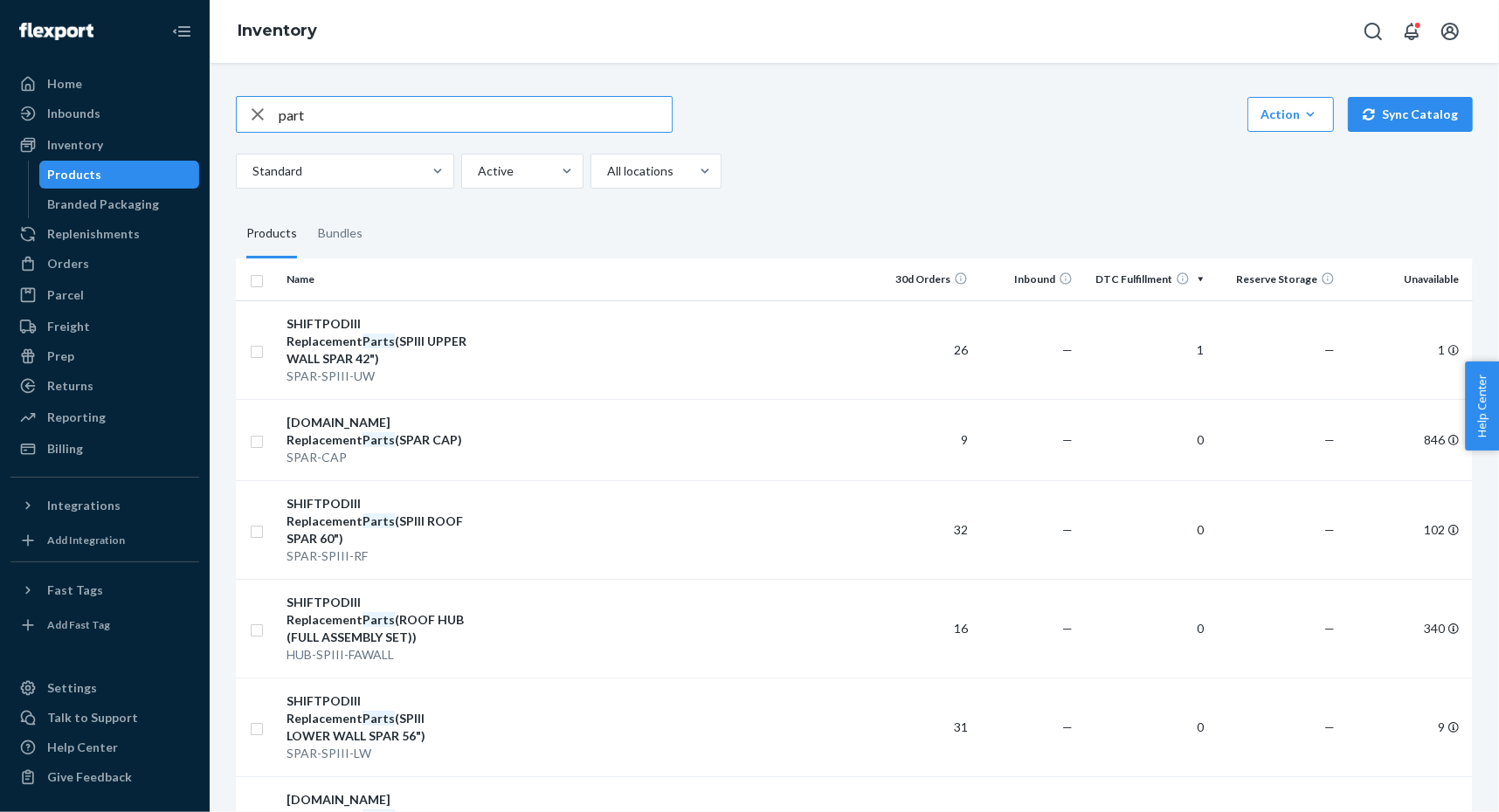 click on "part" at bounding box center (475, 114) 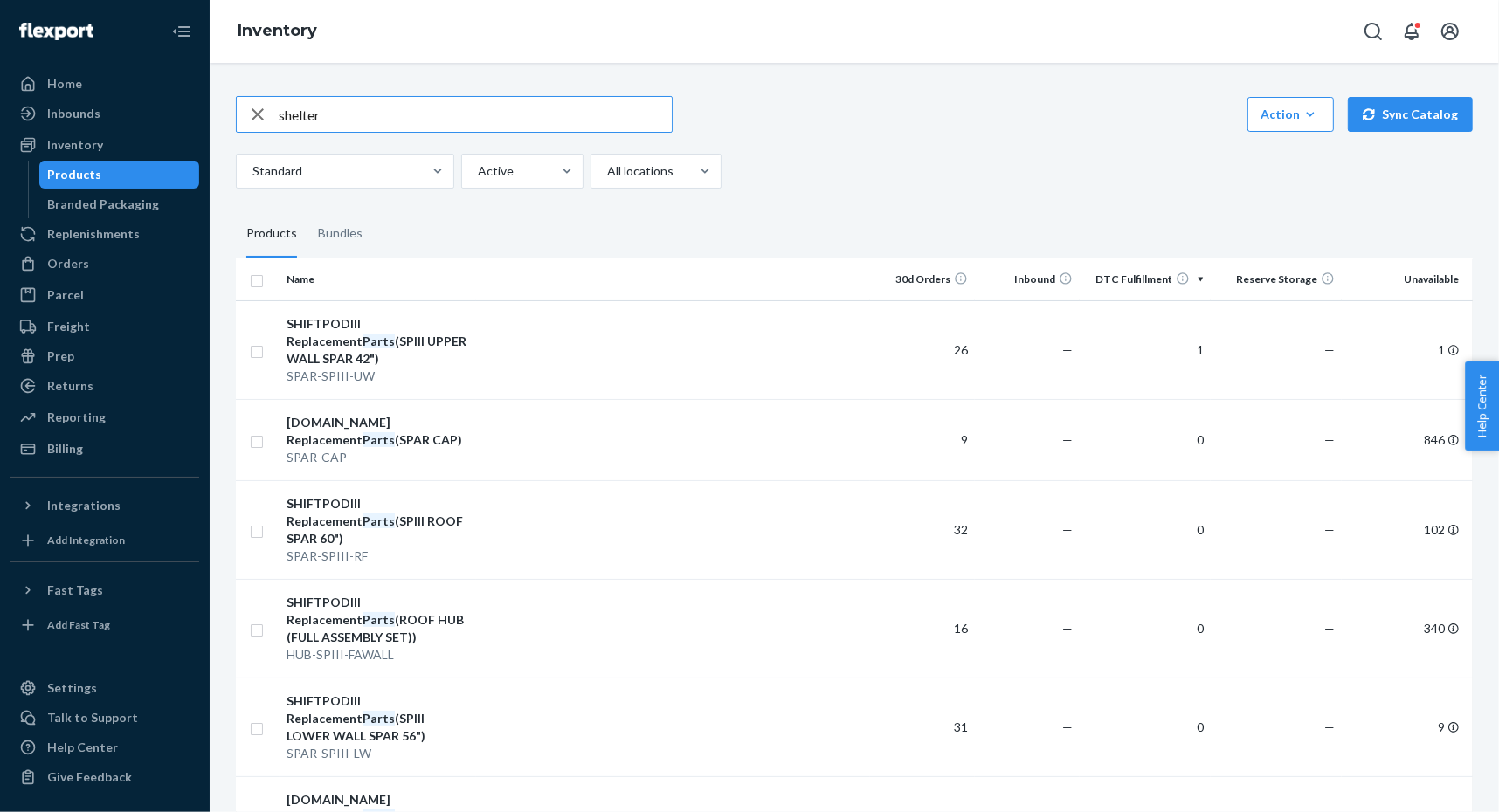 type on "shelter" 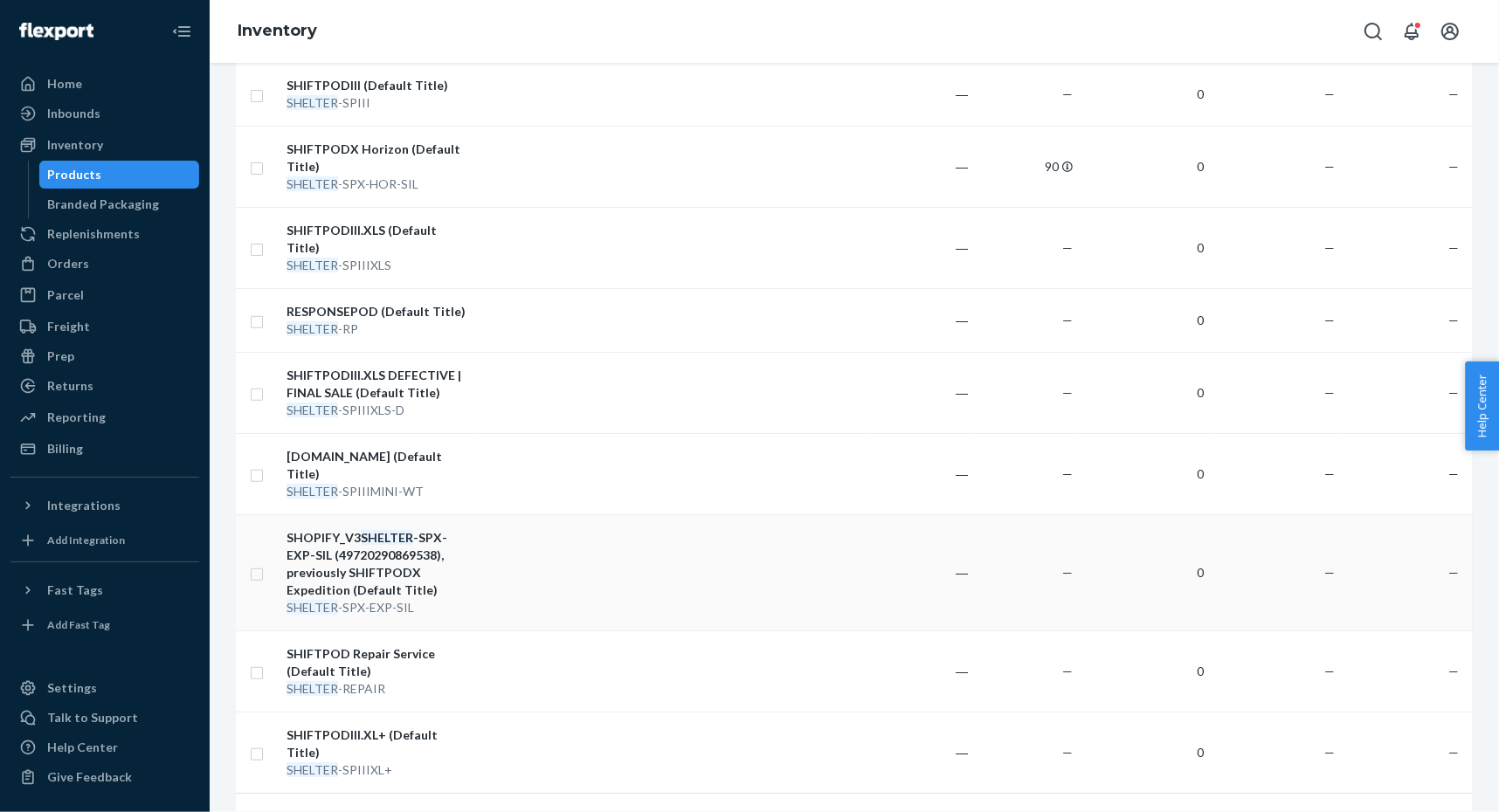 scroll, scrollTop: 0, scrollLeft: 0, axis: both 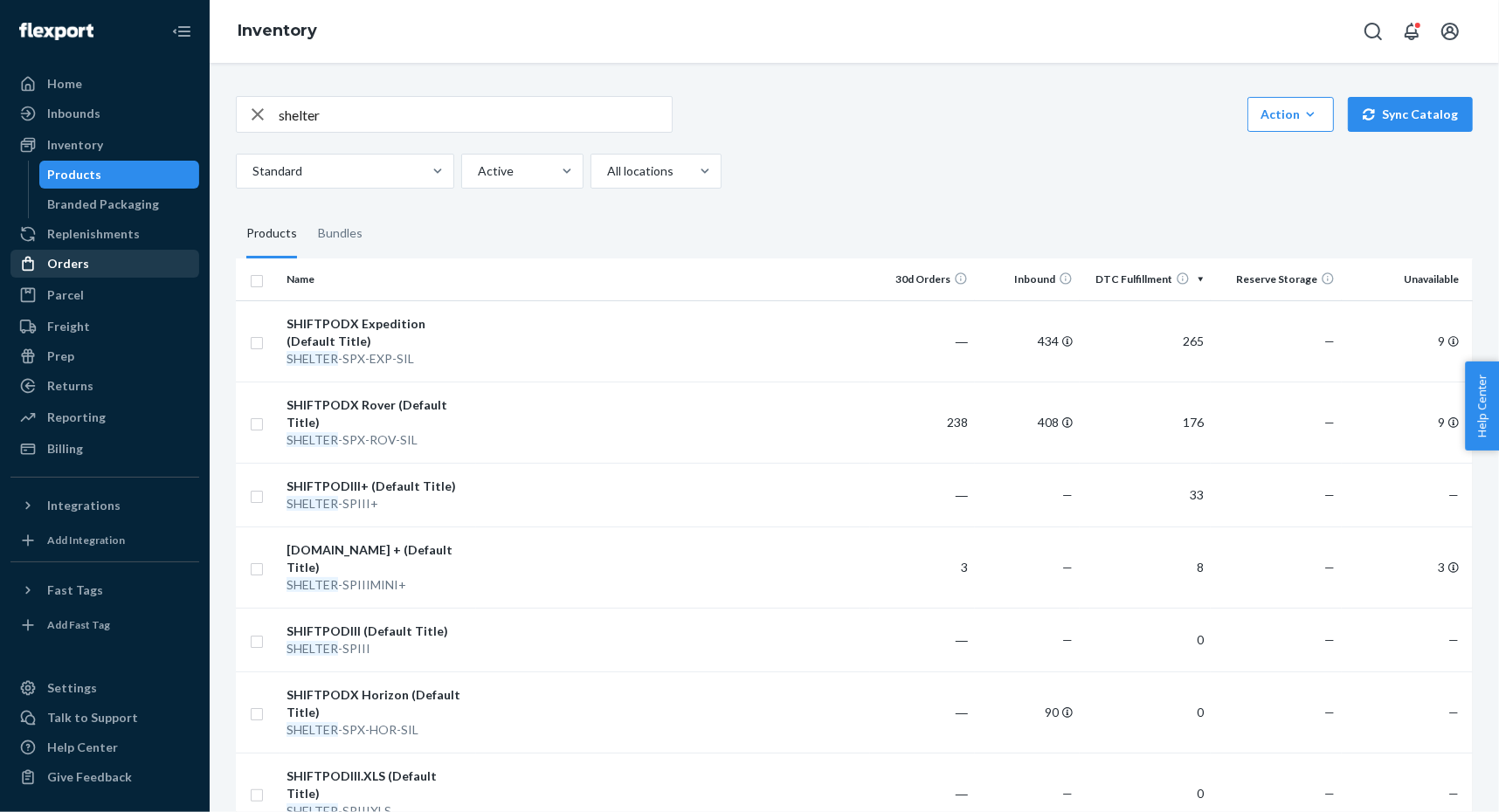 click on "Orders" at bounding box center [105, 264] 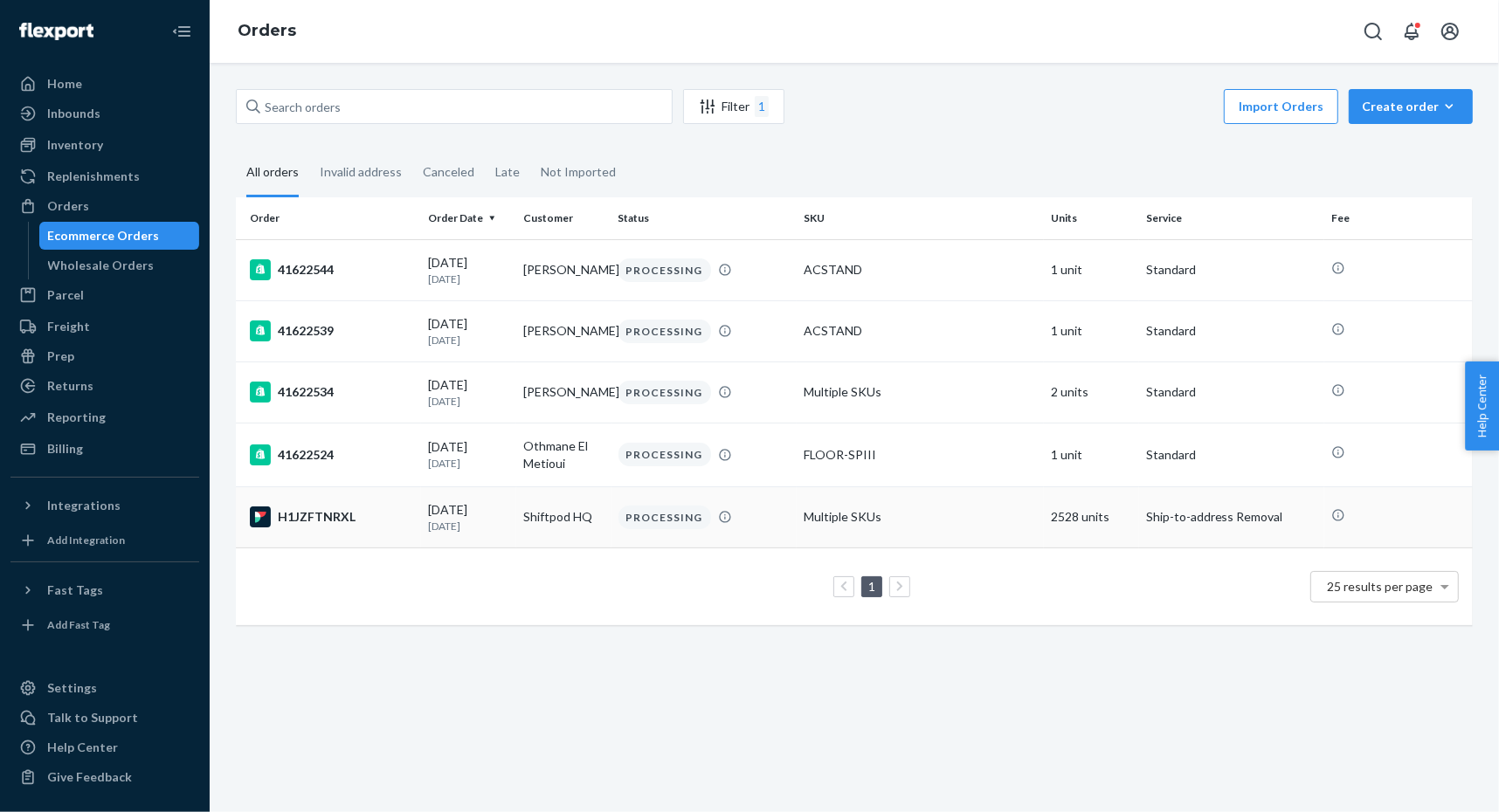click on "H1JZFTNRXL" at bounding box center (332, 517) 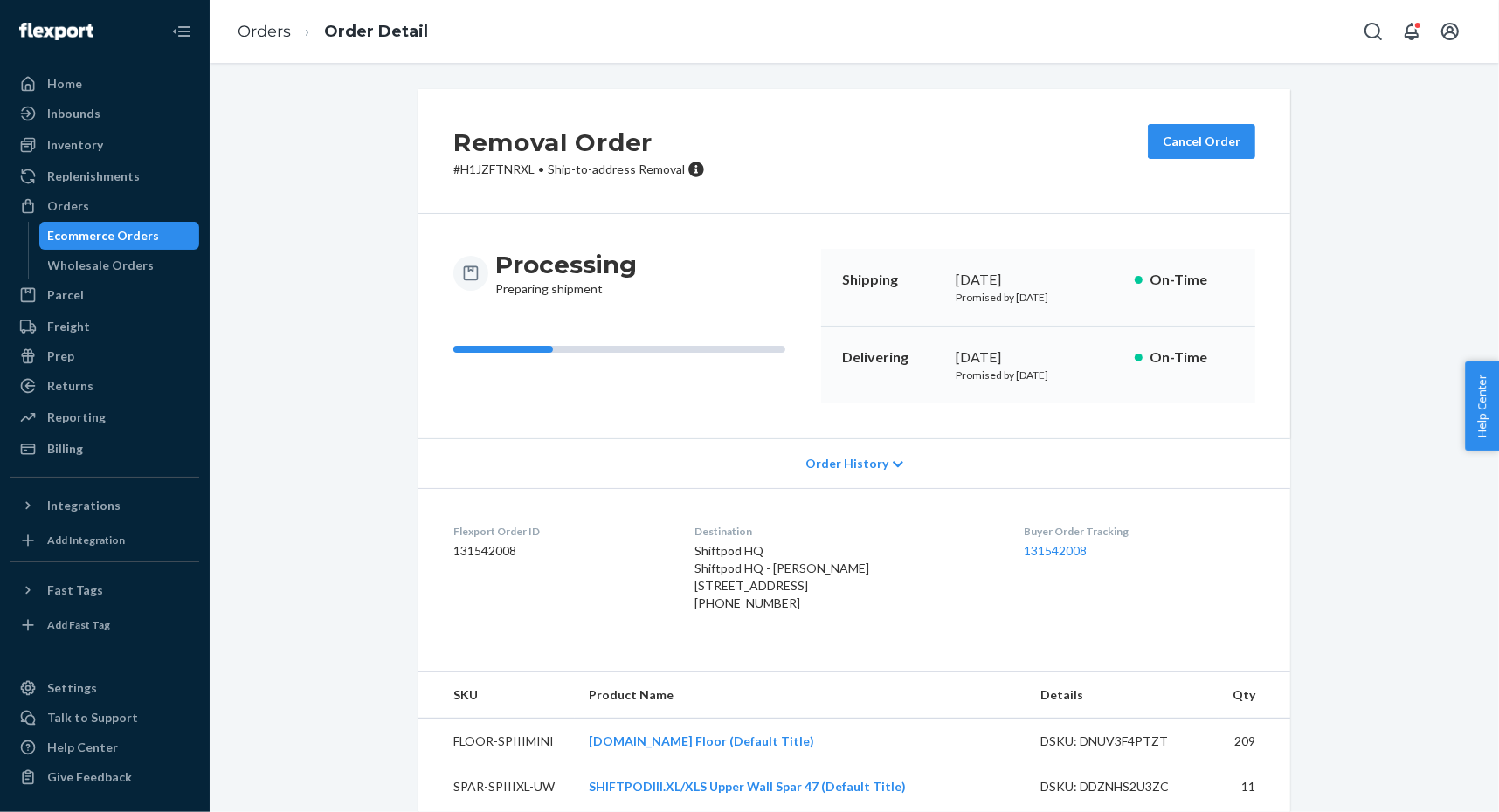 click on "Promised by July 25, 2025" at bounding box center (1038, 297) 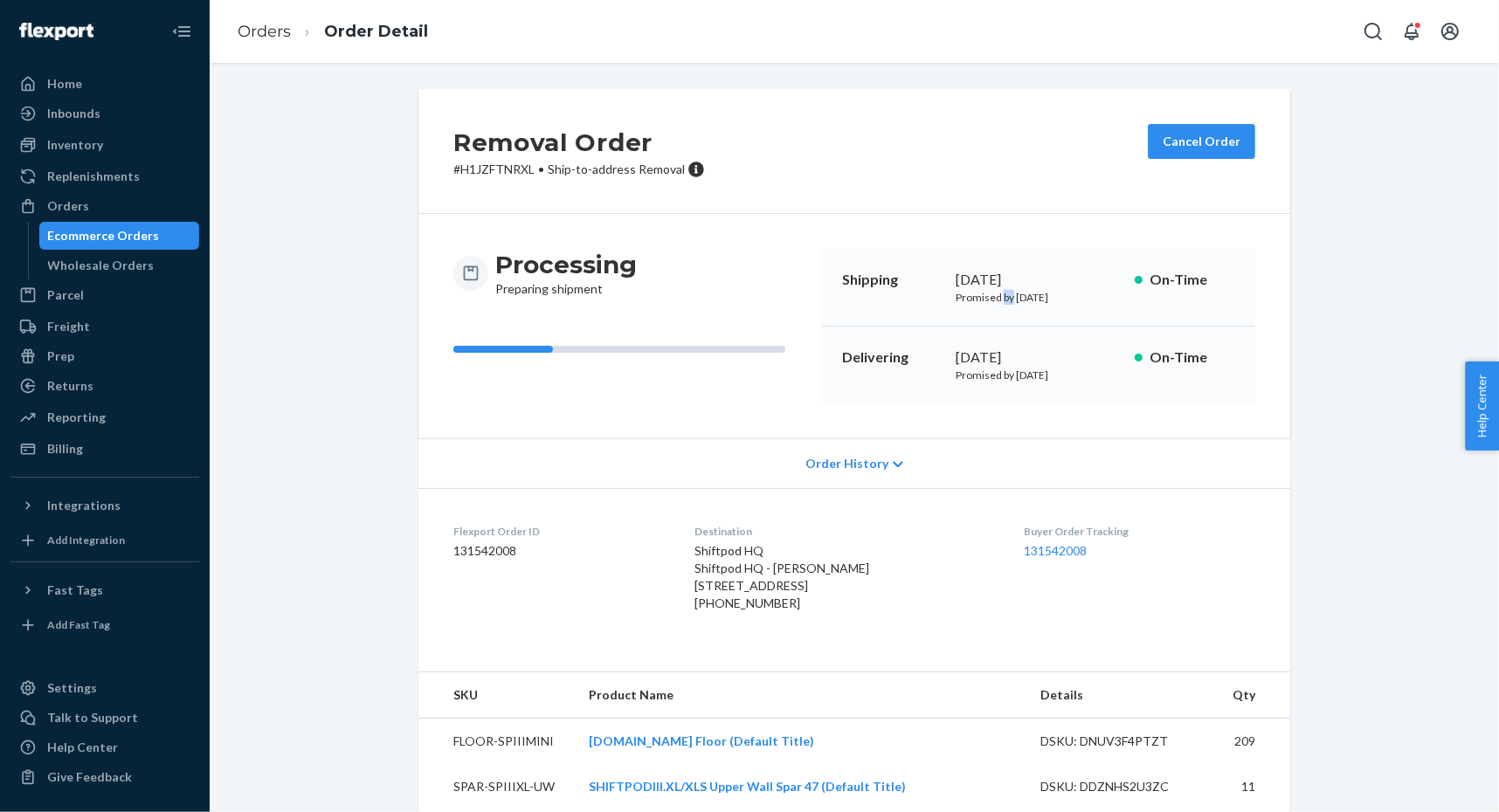 click on "Promised by July 25, 2025" at bounding box center (1038, 297) 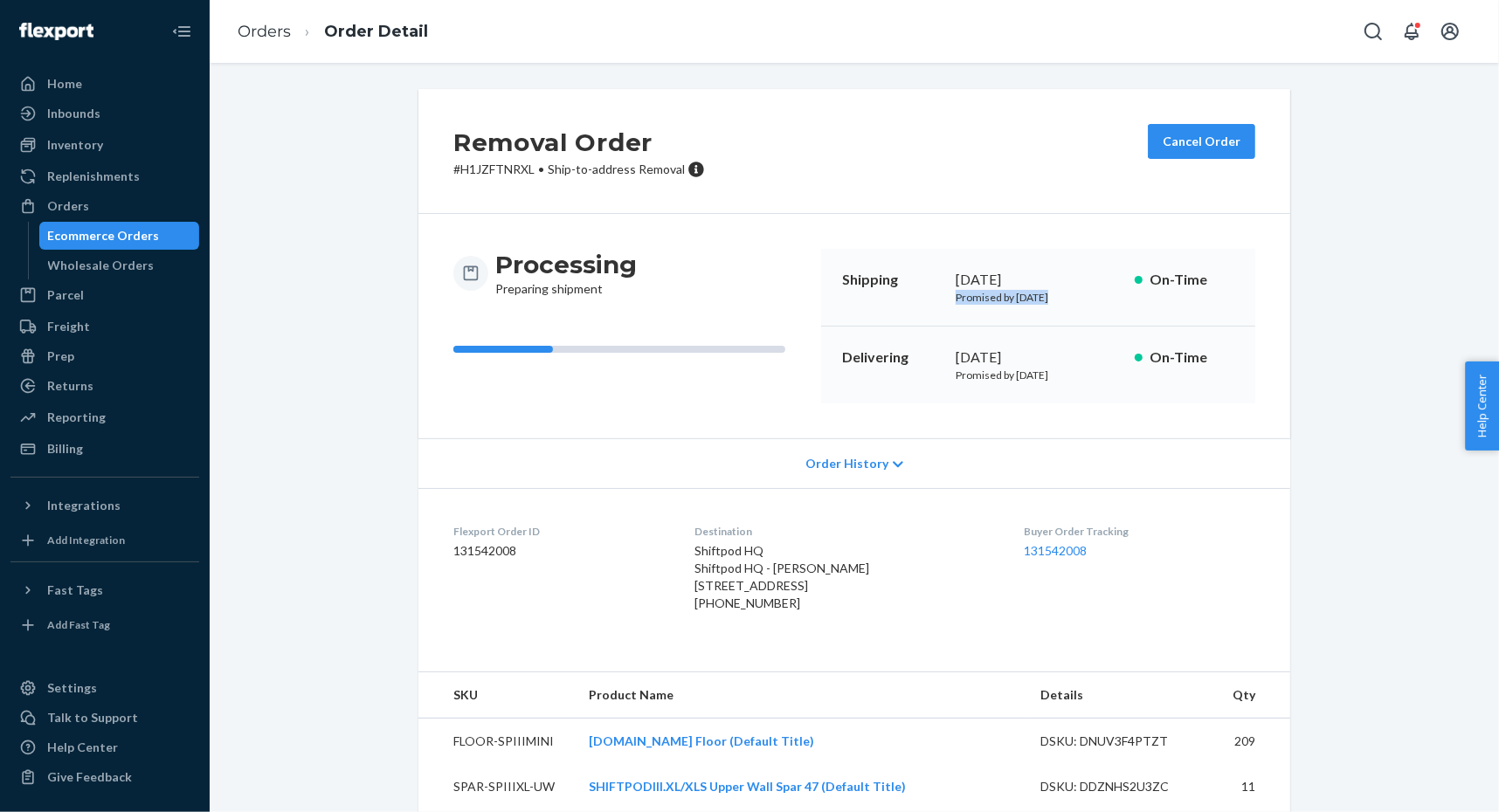 click on "Promised by July 25, 2025" at bounding box center [1038, 297] 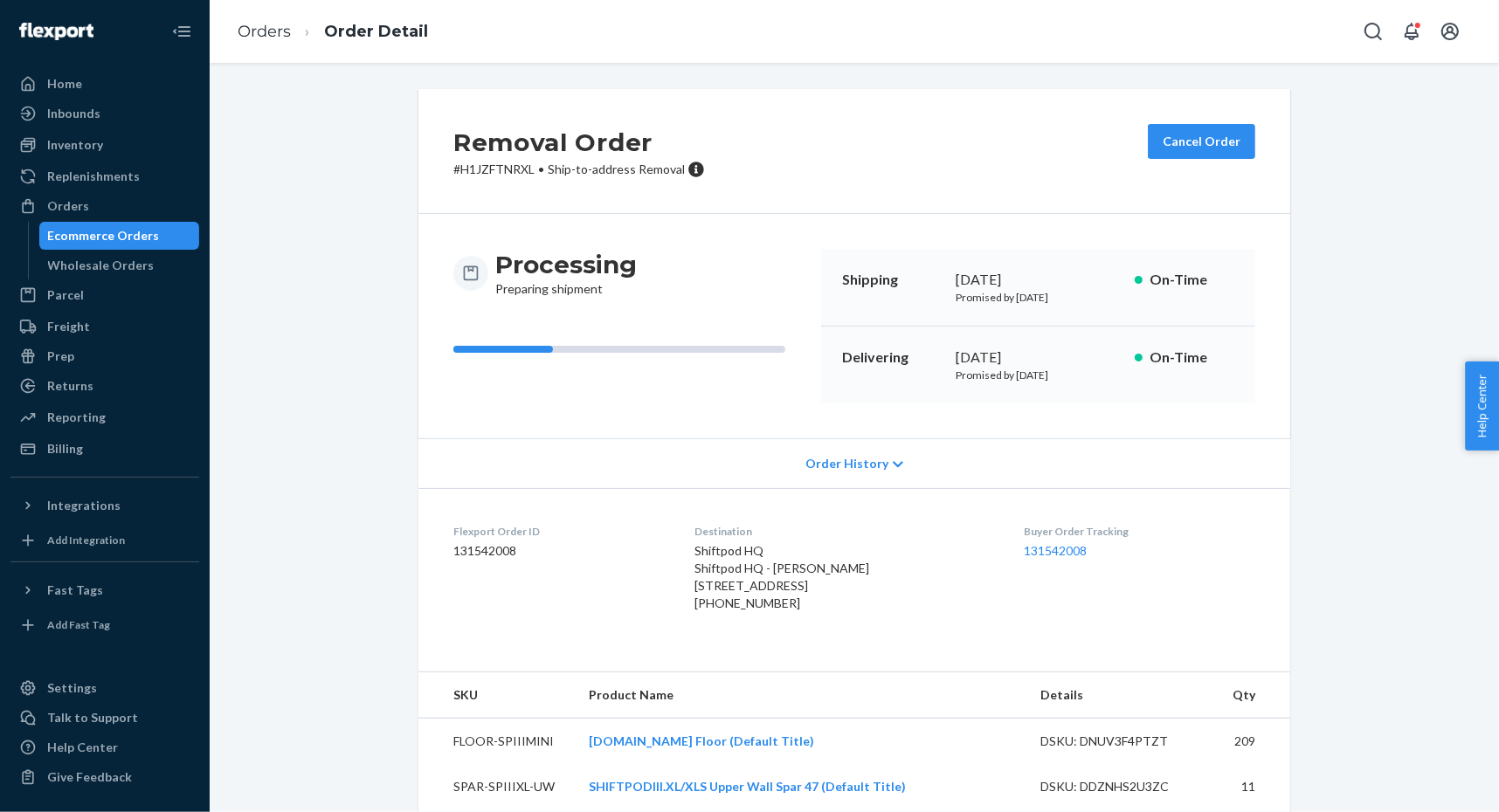 click on "Promised by August 5, 2025" at bounding box center [1038, 375] 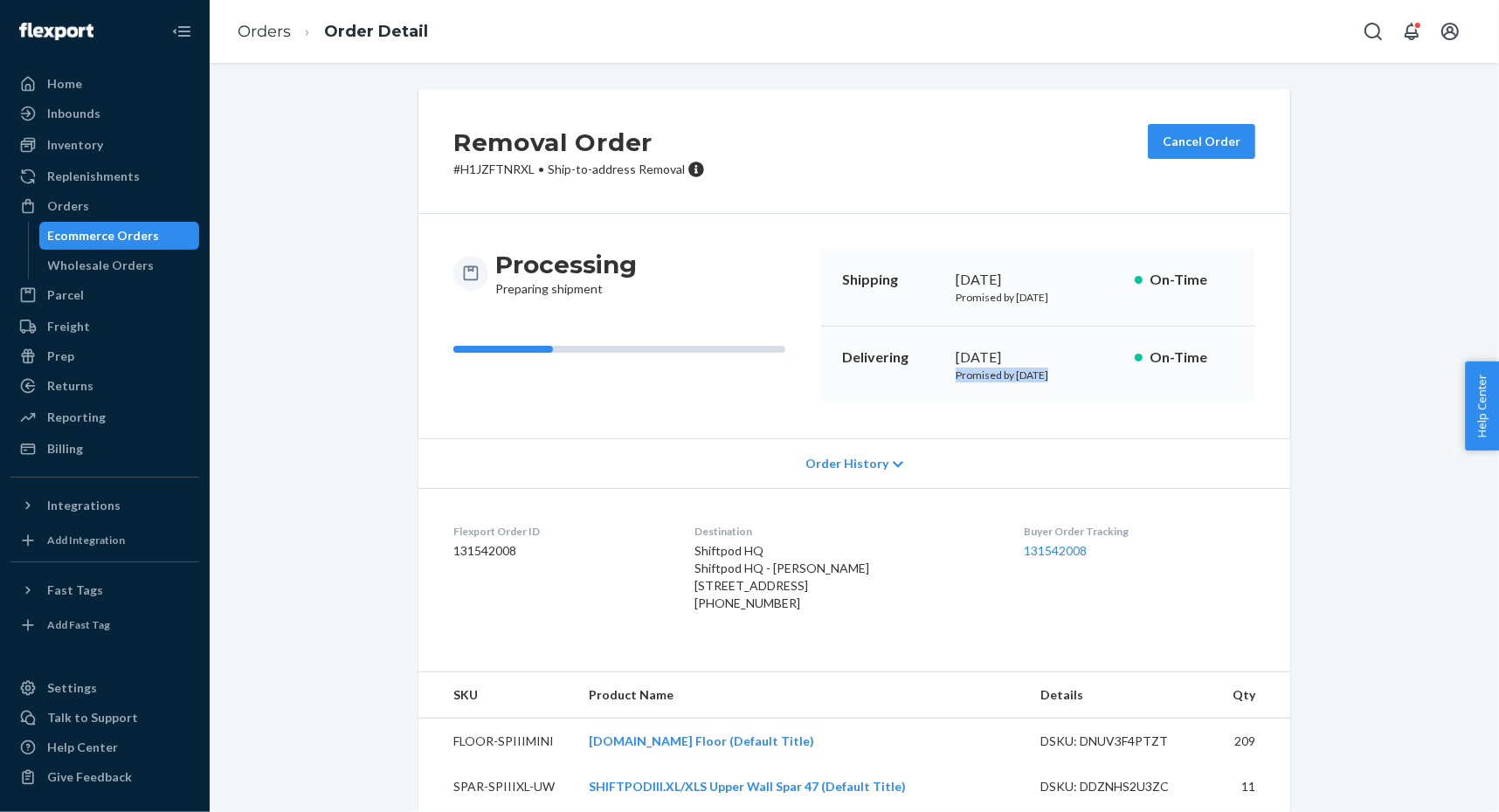 click on "Promised by August 5, 2025" at bounding box center [1038, 375] 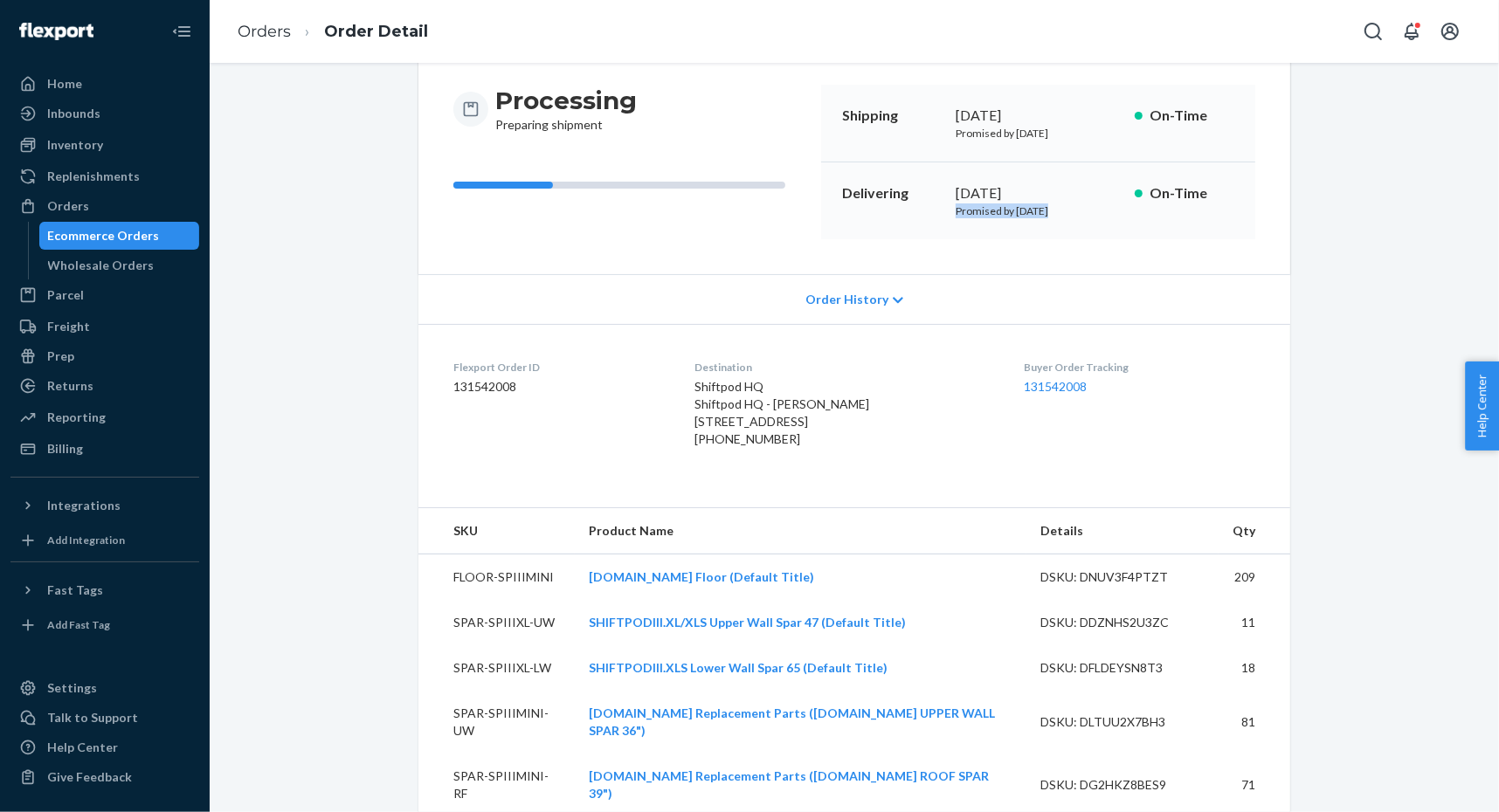 scroll, scrollTop: 0, scrollLeft: 0, axis: both 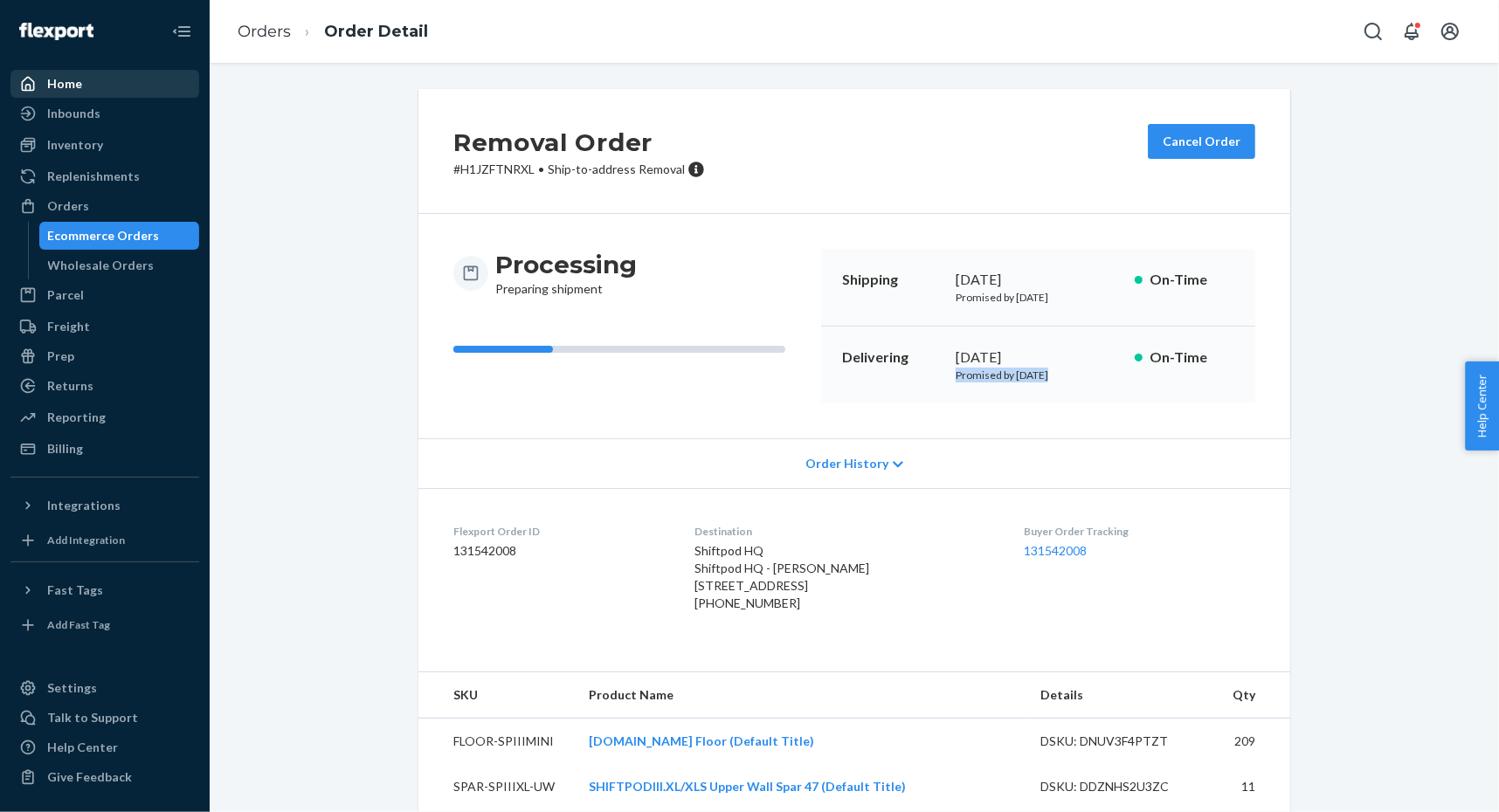 click on "Home" at bounding box center [105, 84] 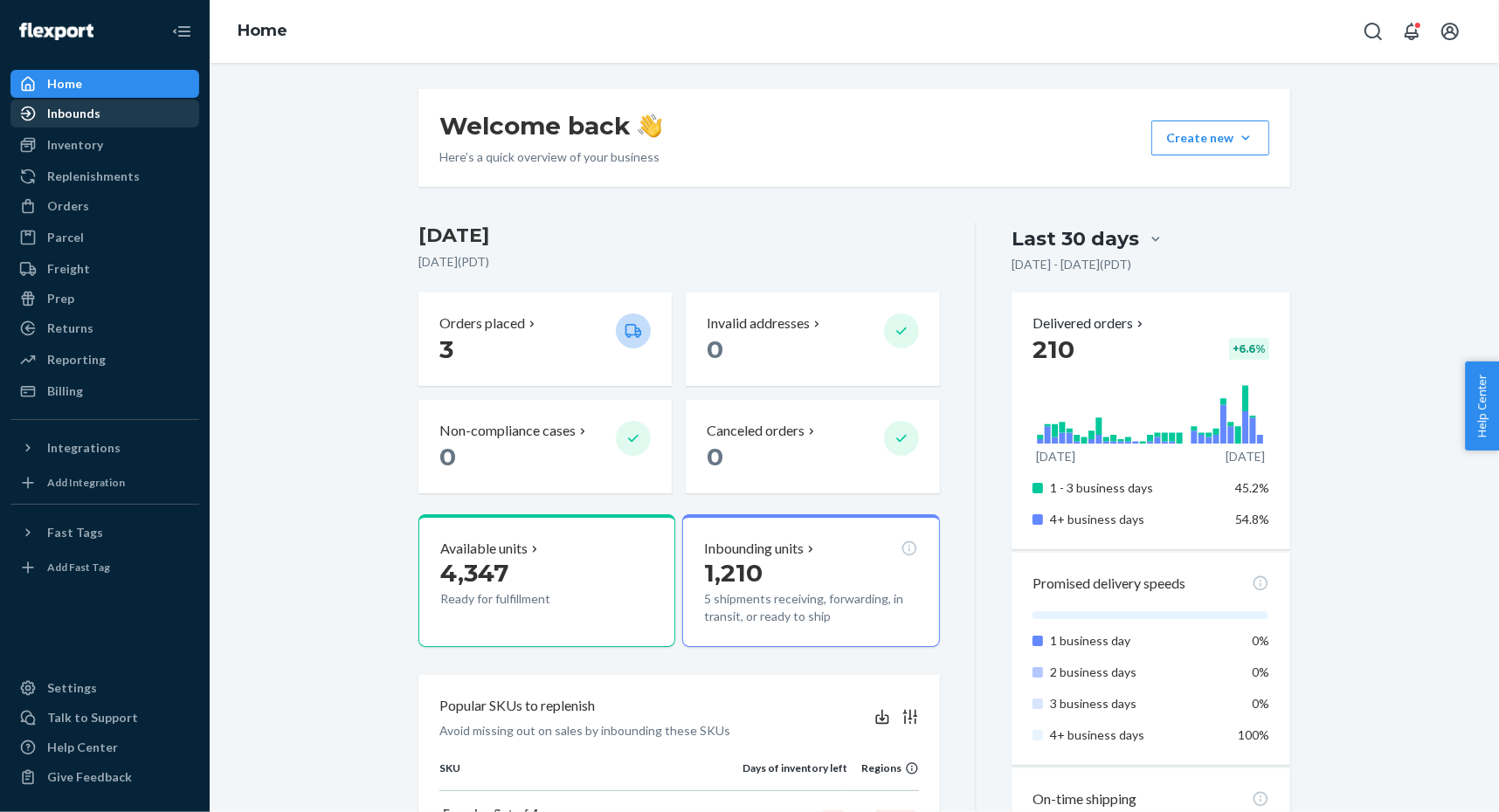 click on "Inbounds" at bounding box center (73, 114) 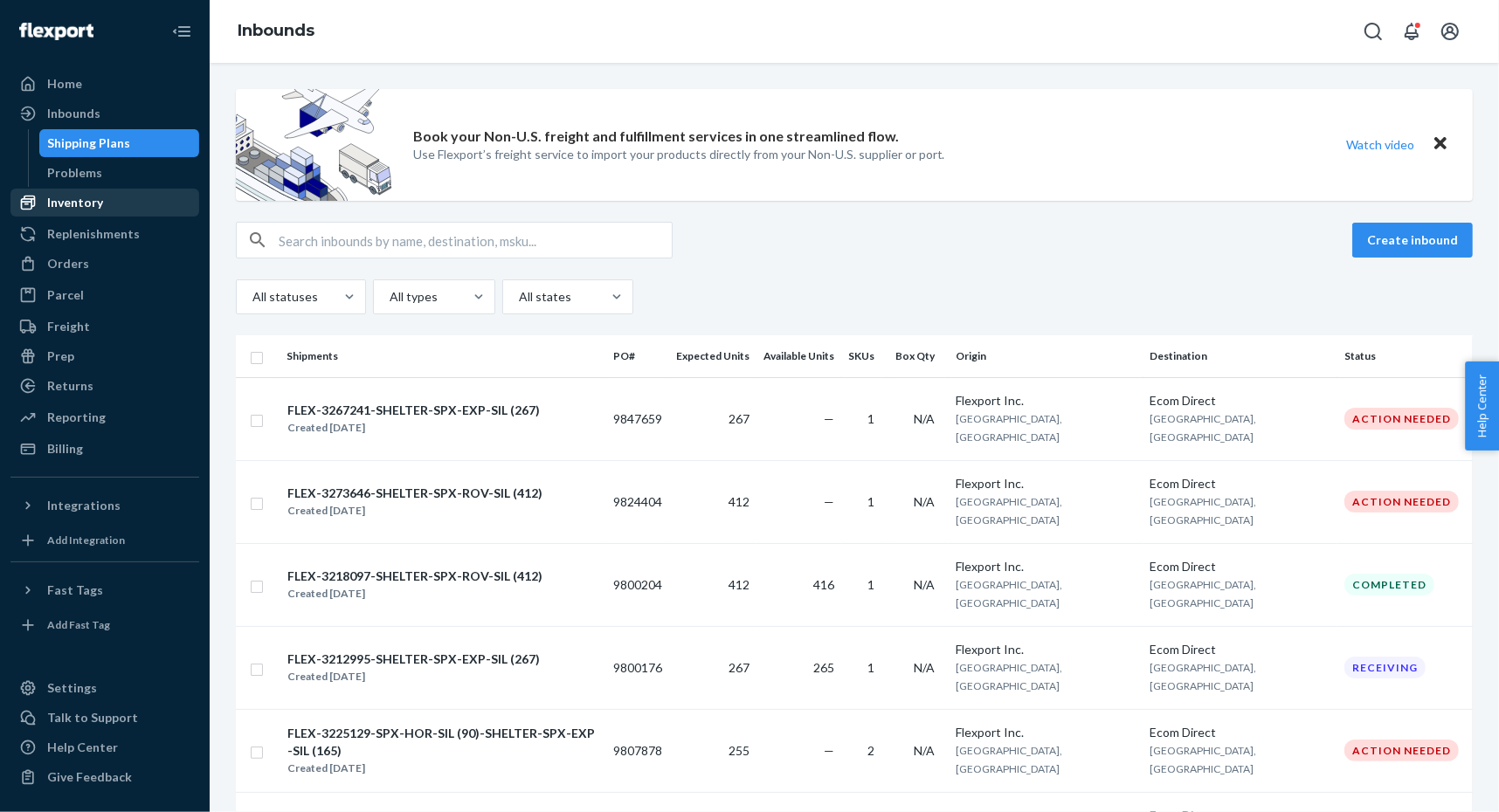 click on "Inventory" at bounding box center (75, 203) 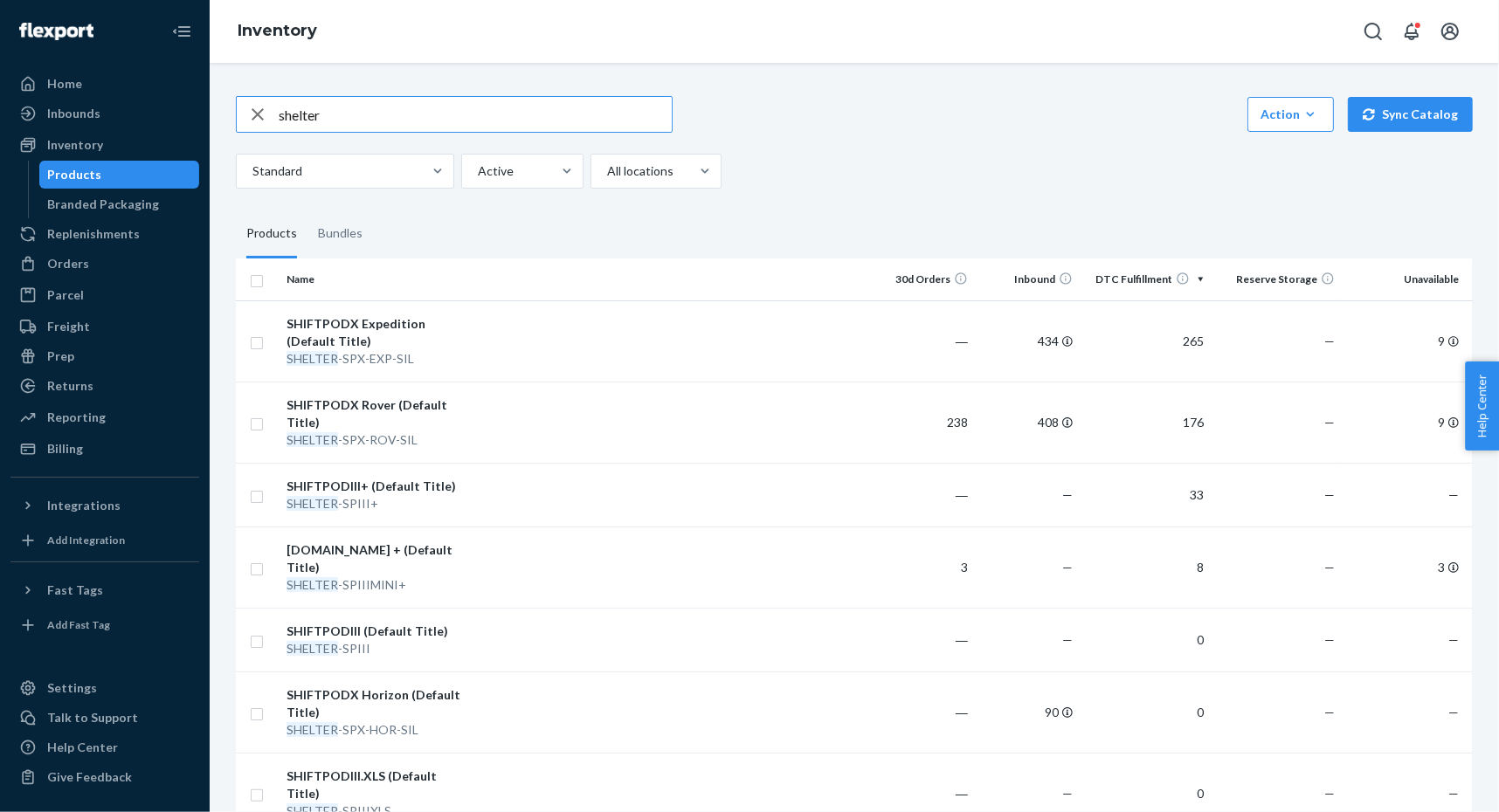 click on "shelter" at bounding box center [475, 114] 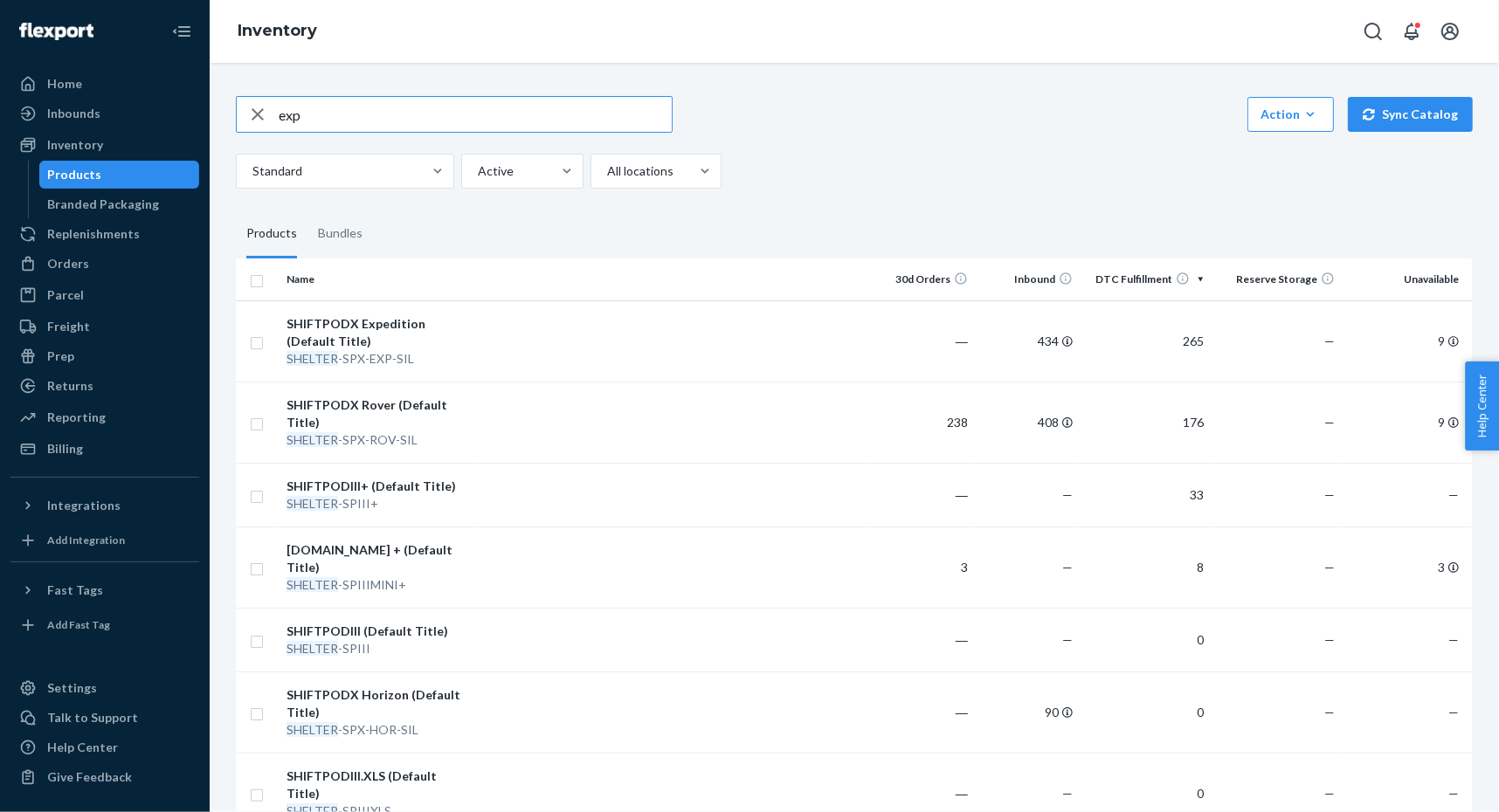 type on "exp" 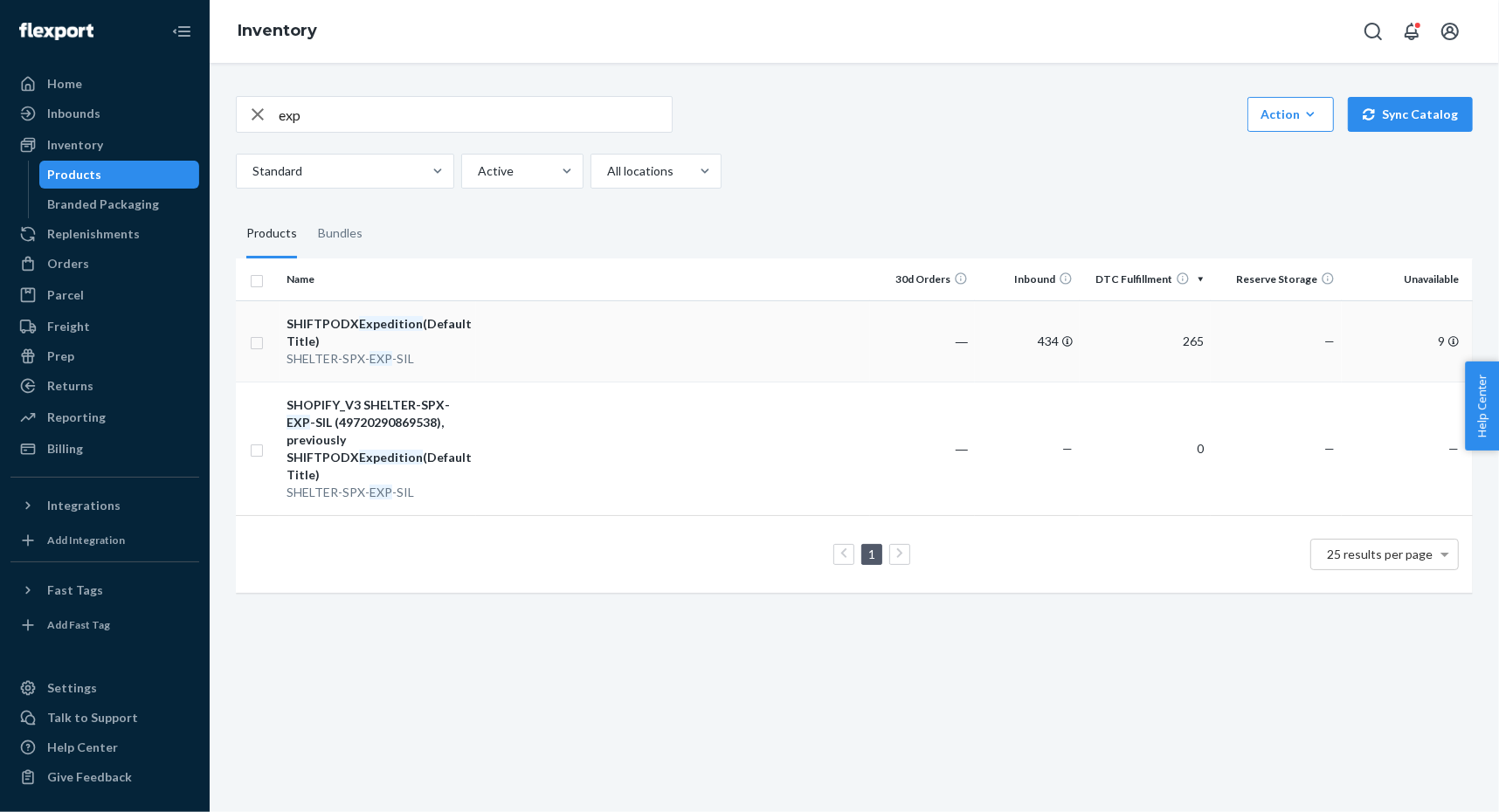 click on "Expedition" at bounding box center [390, 323] 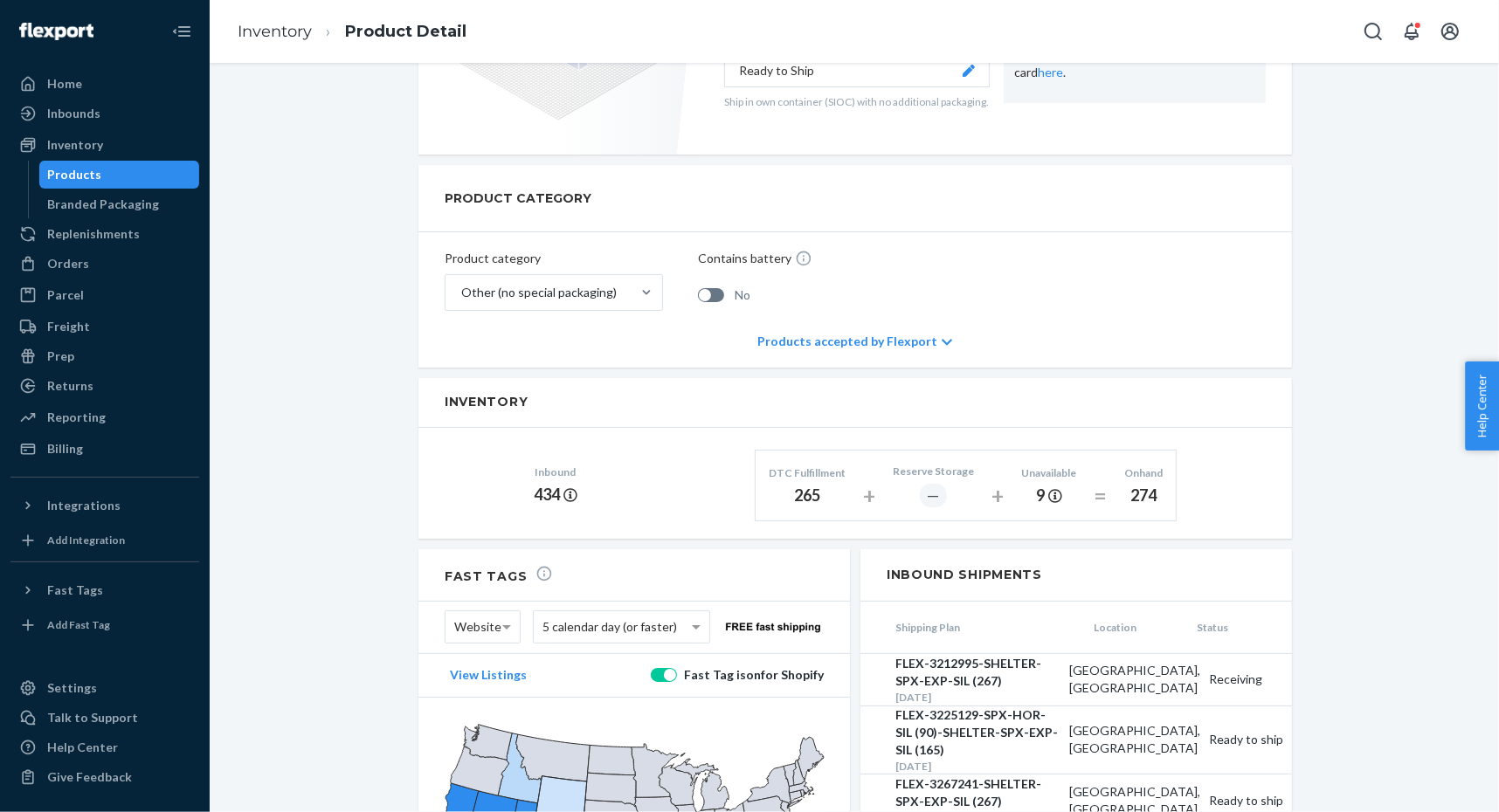 scroll, scrollTop: 718, scrollLeft: 0, axis: vertical 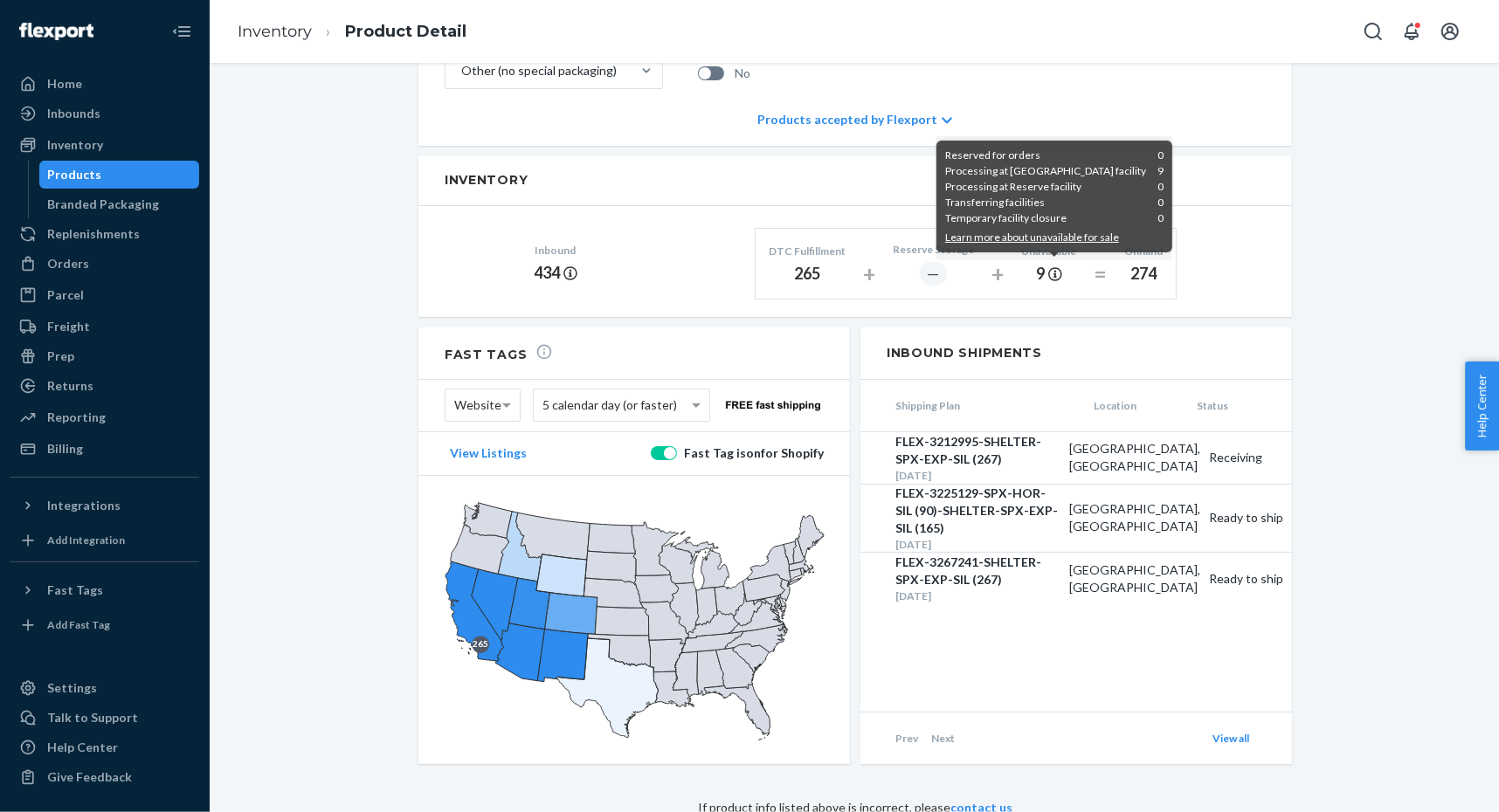 click on "SHIFTPODX Expedition (Default Title) Actions Hide Request removal Create inbound One-Node Supported identifiers & barcodes SKU SHELTER-SPX-EXP-SIL DSKU DWGBLYX3RYJ Barcodes 00850072826004 (UPC) Aliases Shopify Product Dimensions Length 76.77 " Width 13.78 " Height 13.78 " Weight 89.29 lb Ecom Fulfillment Fees Ecom Fulfillment Storage Fees Service Level Standard Units 1 Packaging Ready to Ship Ship in own container (SIOC) with no additional packaging. Fulfillment fee is charged per order and will be calculated based on the dimensions and weight of the package and how far it travels. You can download the rate card  here . PRODUCT CATEGORY Product category Other (no special packaging) Contains battery No Products accepted by Flexport Inventory Inbound 434 DTC Fulfillment 265 + Reserve Storage ― + Unavailable 9 = Onhand 274 Fast Tags Website 5 calendar day   (or faster) View Listings Fast Tag is  on  for Shopify 265 Inbound Shipments Shipping Plan Location Status FLEX-3212995-SHELTER-SPX-EXP-SIL (267) Receiving" at bounding box center (854, 93) 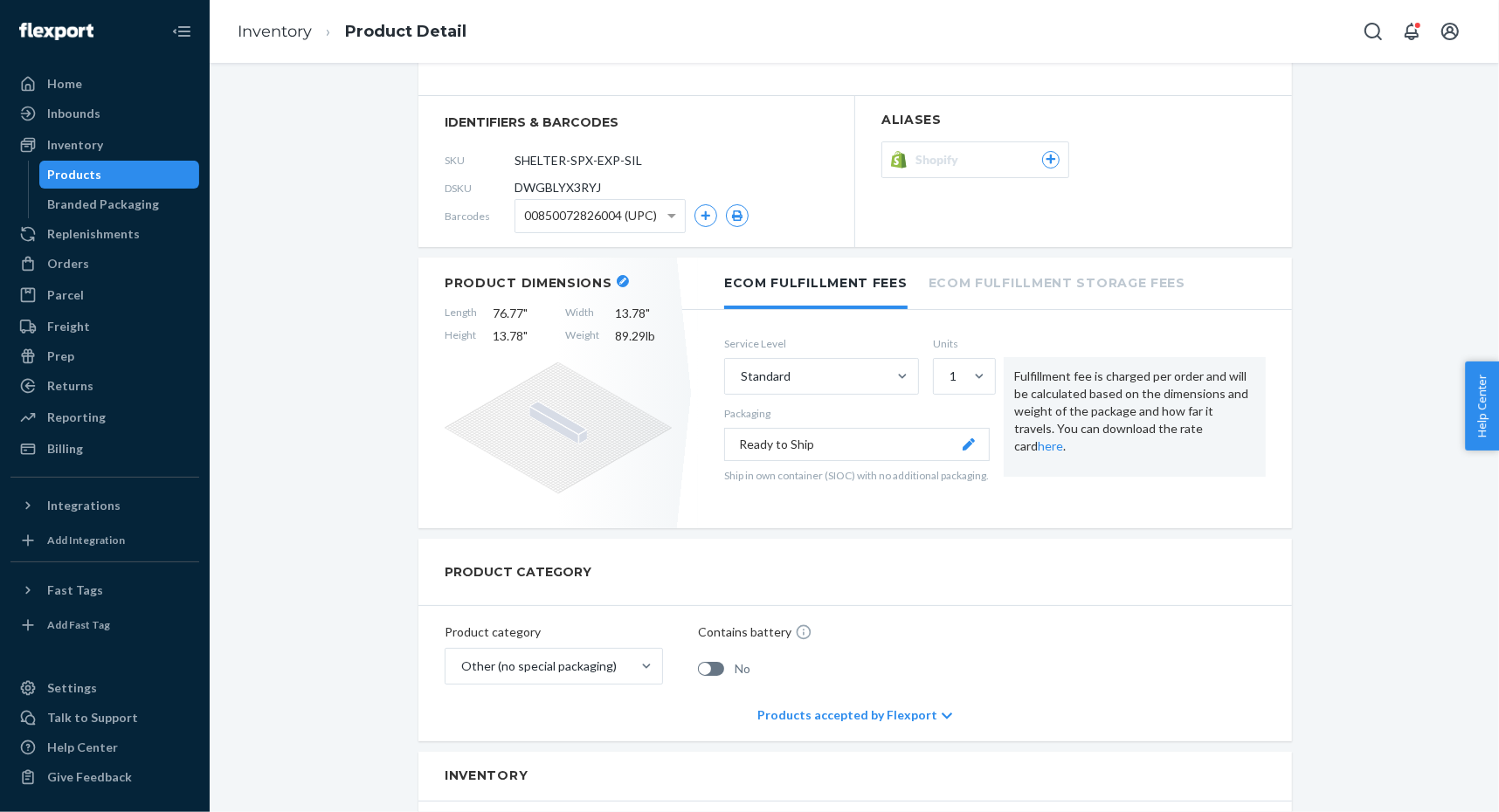 scroll, scrollTop: 0, scrollLeft: 0, axis: both 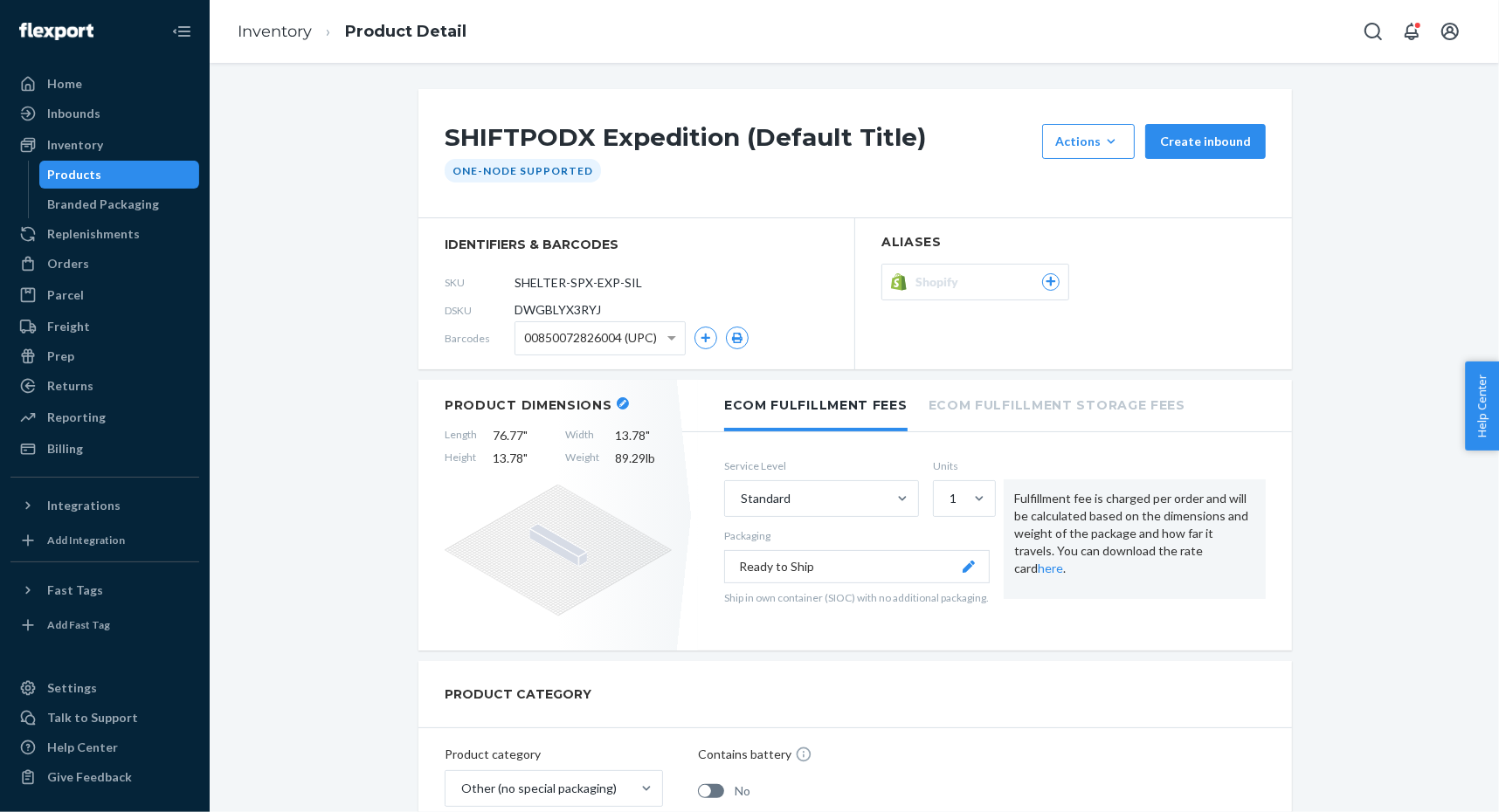 click on "Shopify" at bounding box center (940, 282) 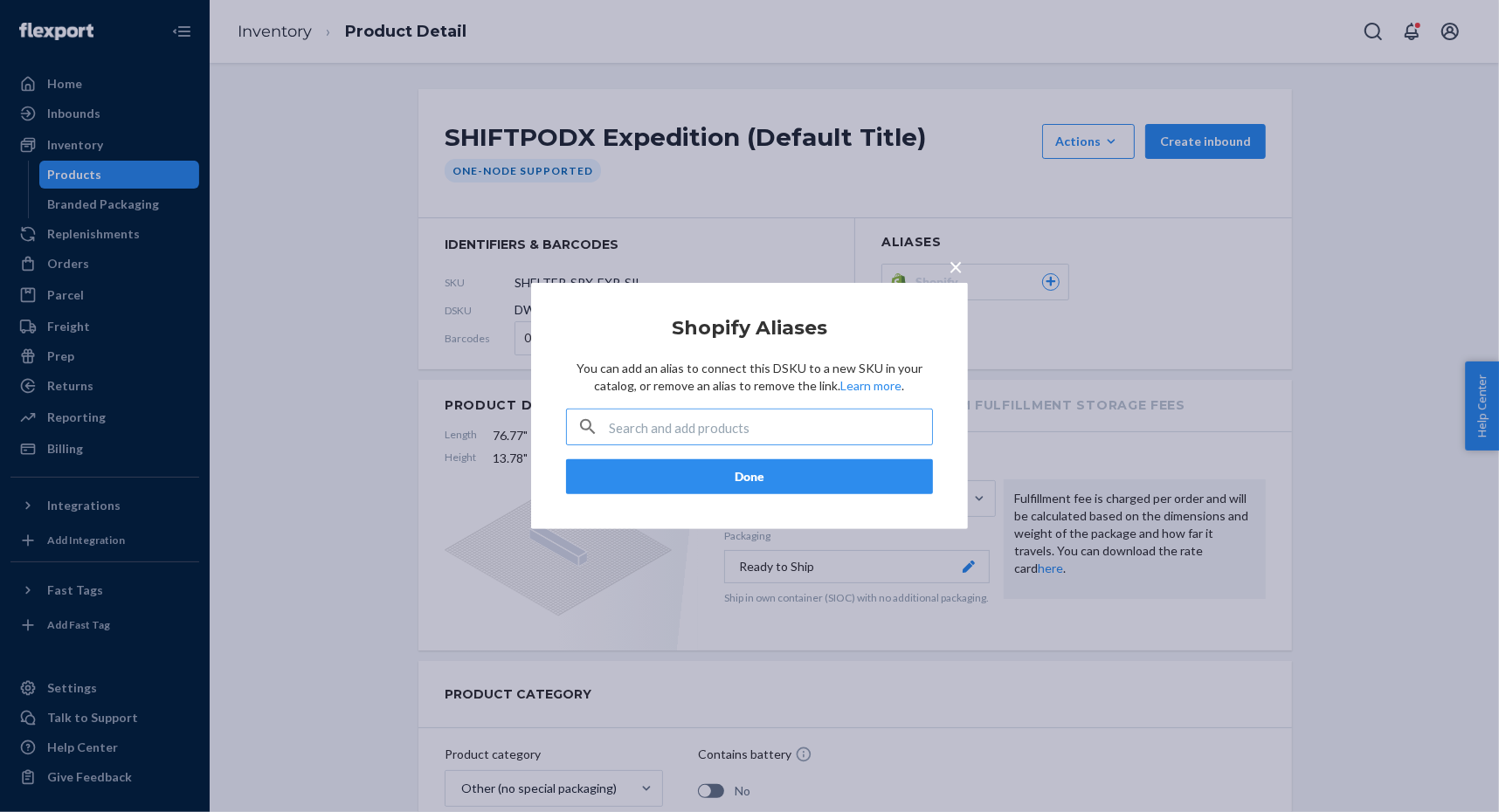 click at bounding box center (770, 427) 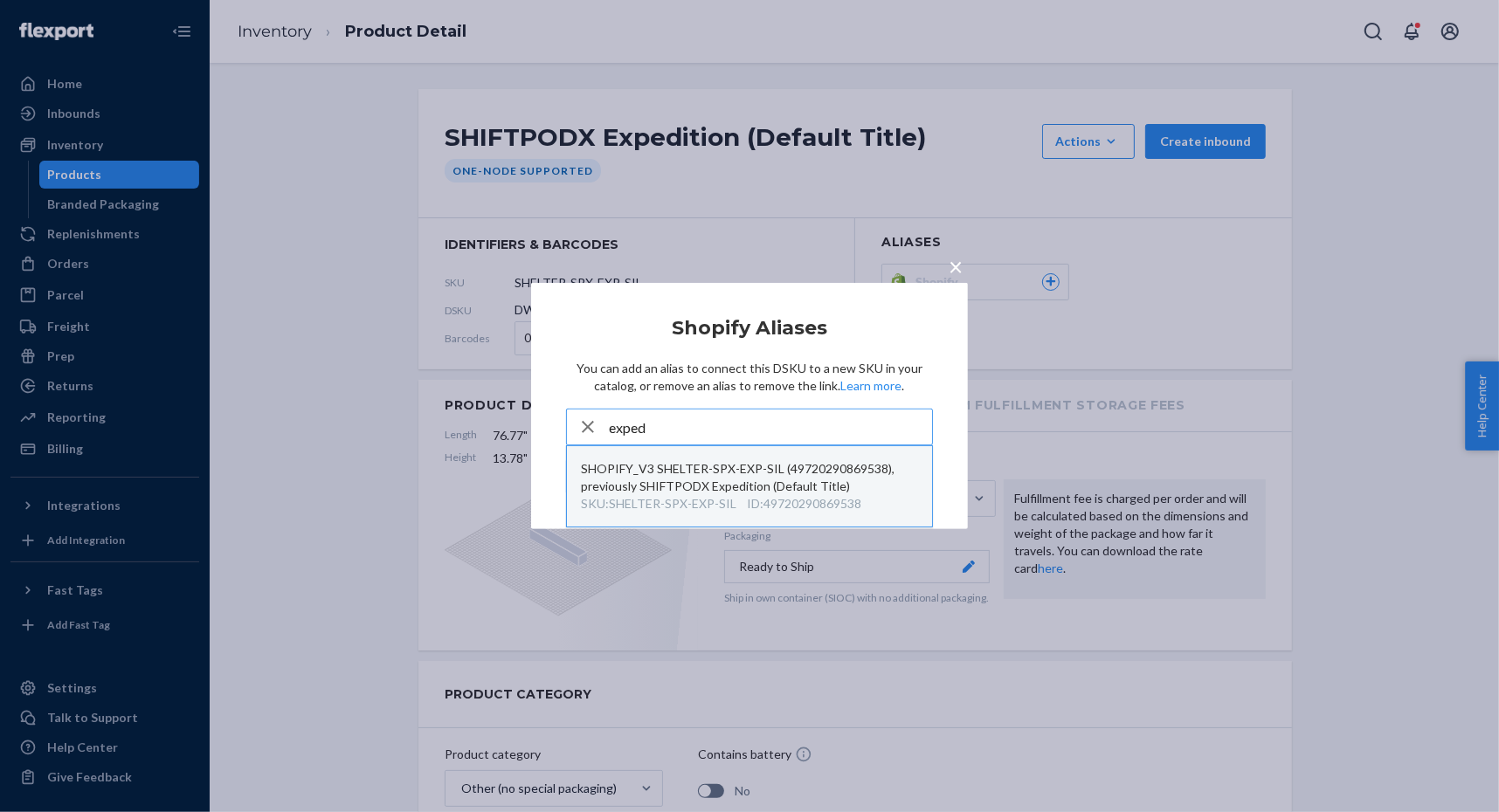 type on "exped" 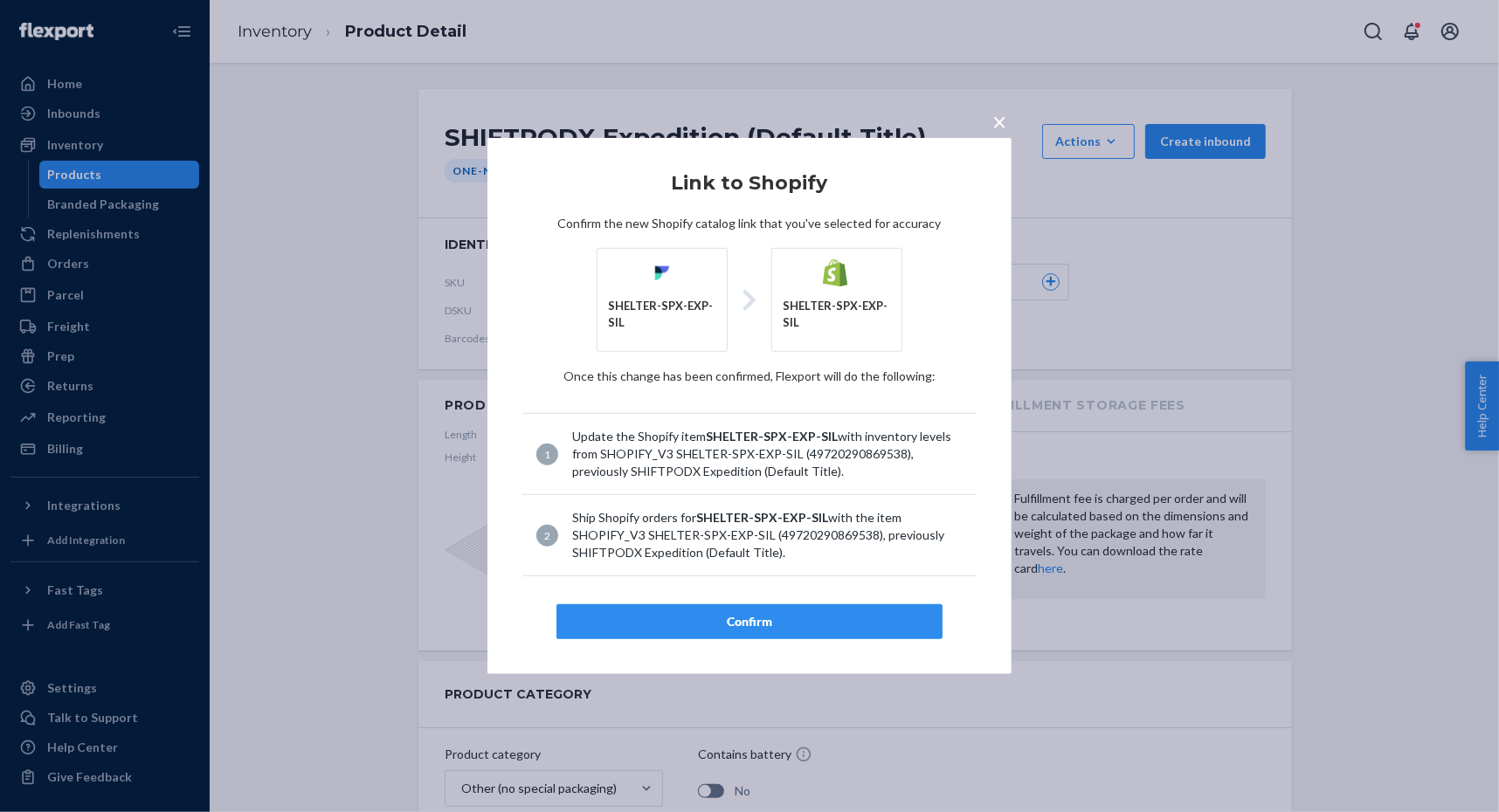 click on "Confirm" at bounding box center [750, 622] 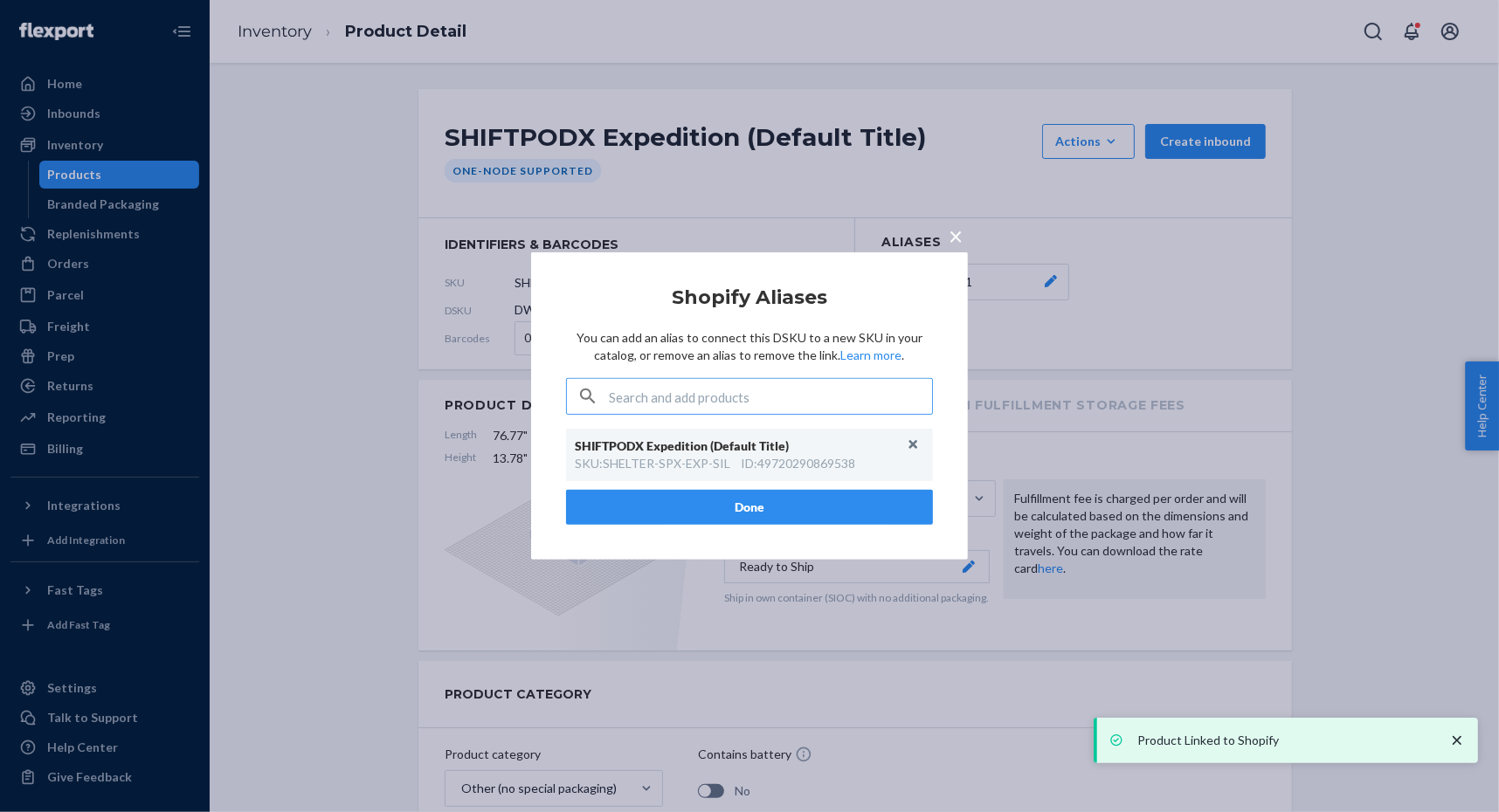 click on "Done" at bounding box center [750, 507] 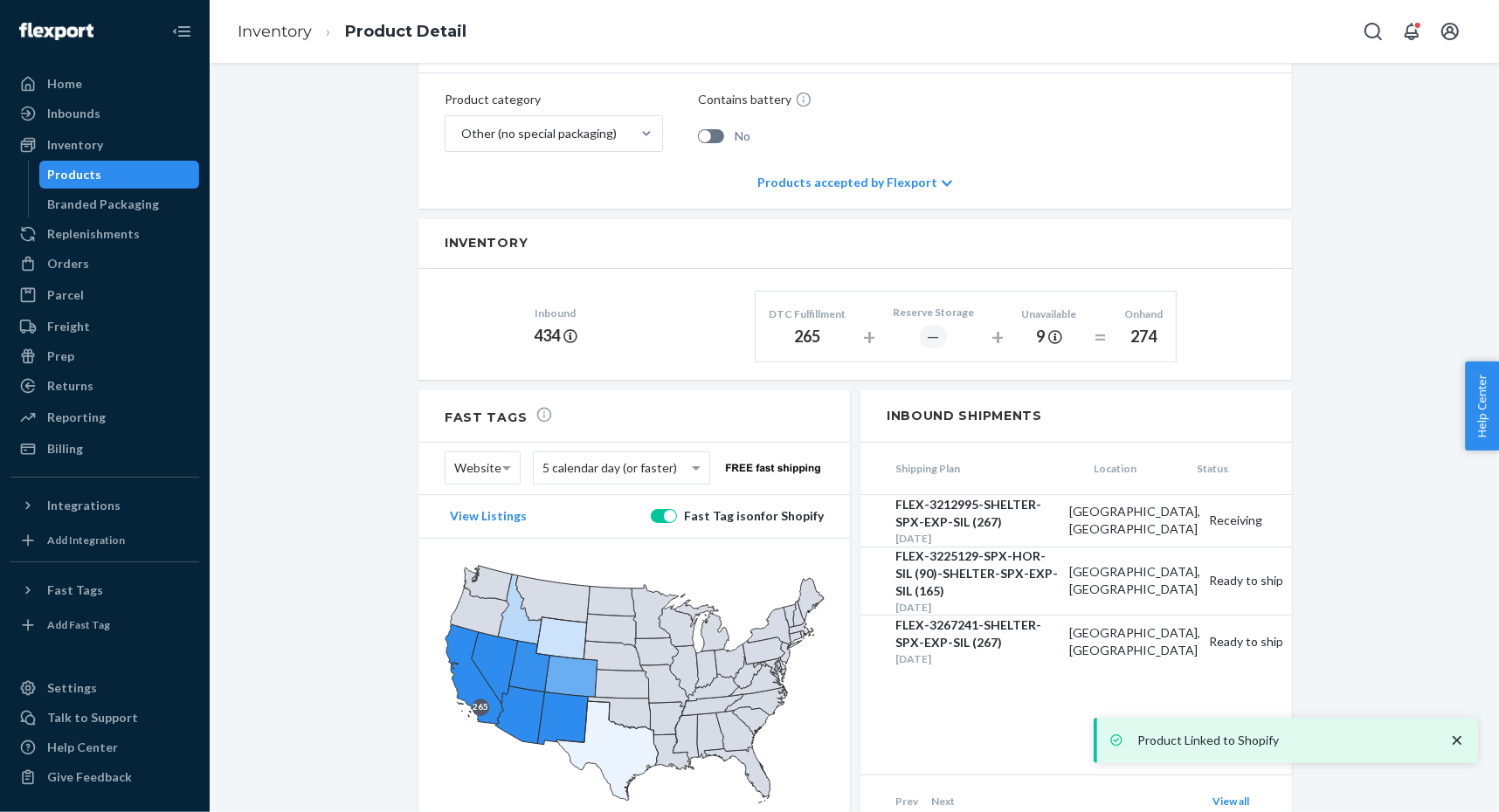scroll, scrollTop: 718, scrollLeft: 0, axis: vertical 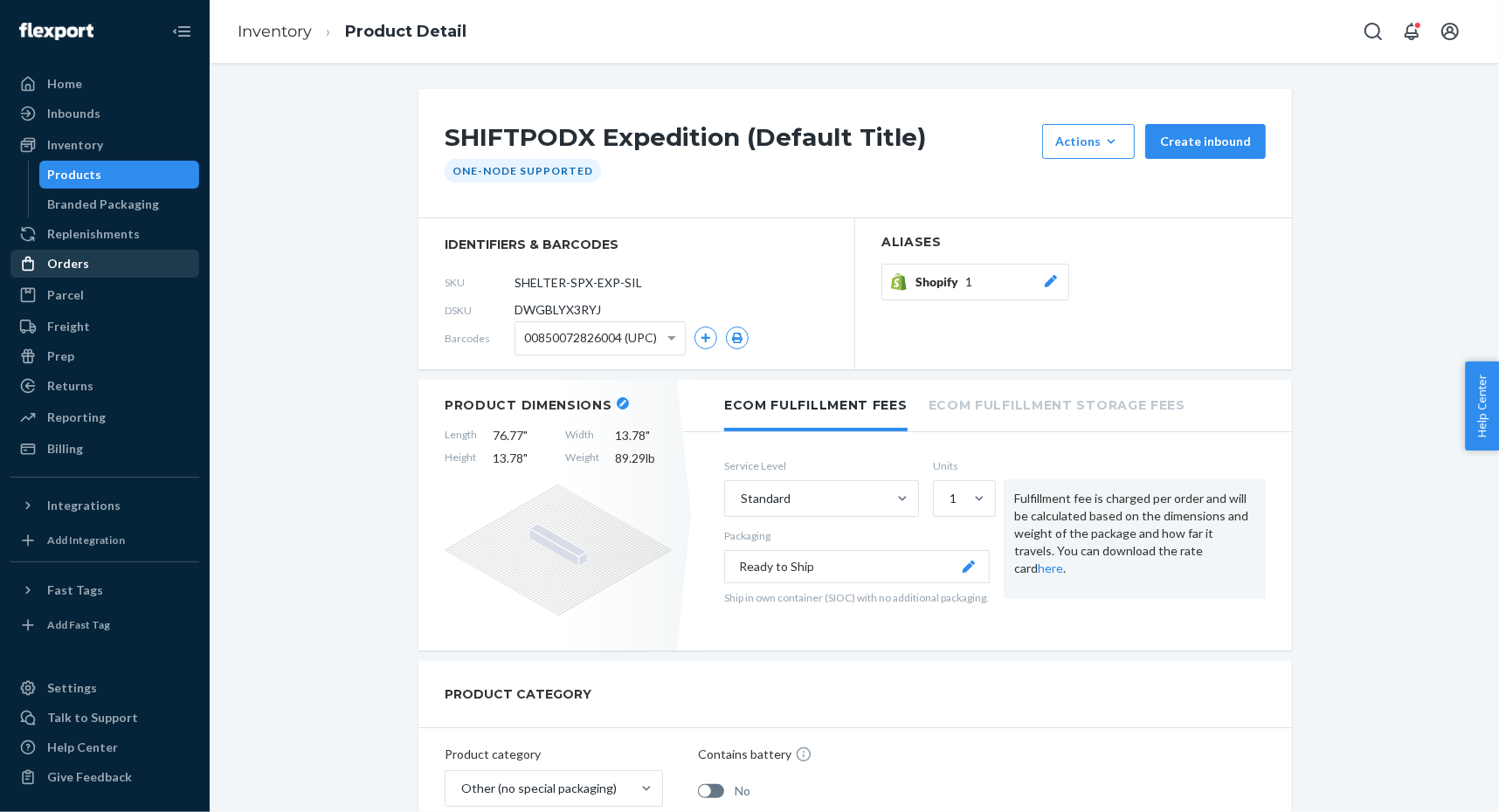 click on "Orders" at bounding box center (105, 264) 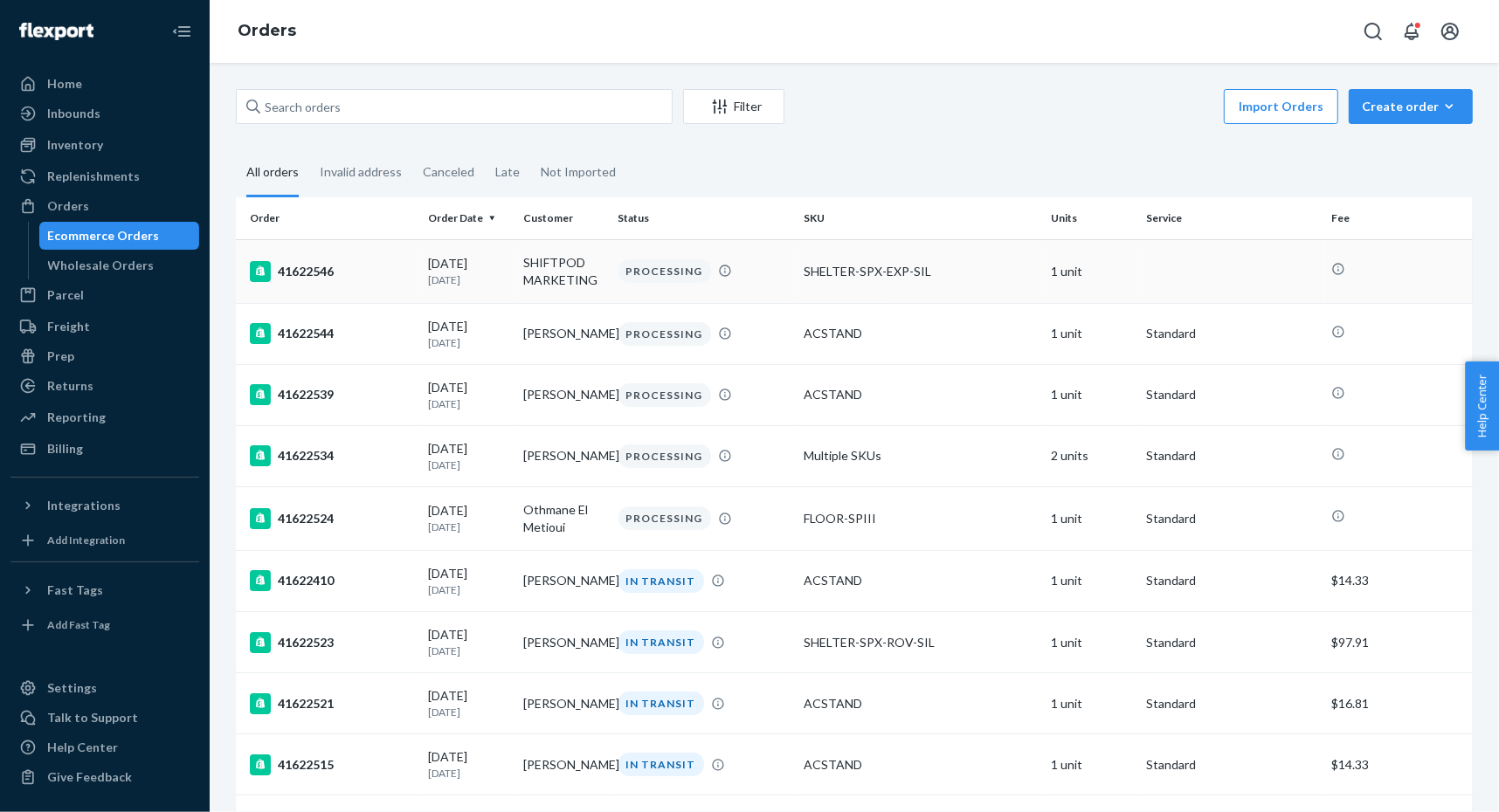 click on "SHELTER-SPX-EXP-SIL" at bounding box center [920, 271] 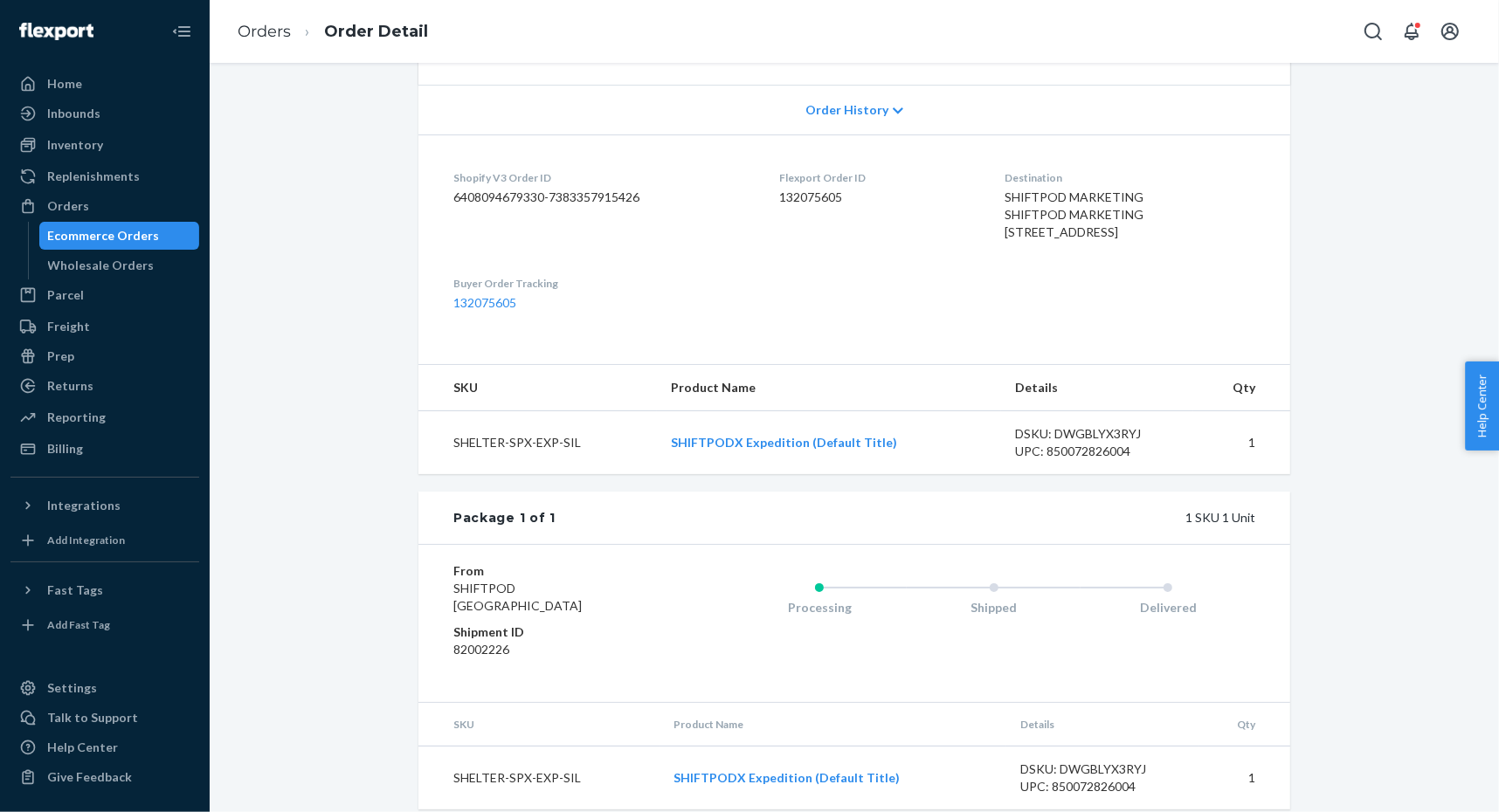 scroll, scrollTop: 387, scrollLeft: 0, axis: vertical 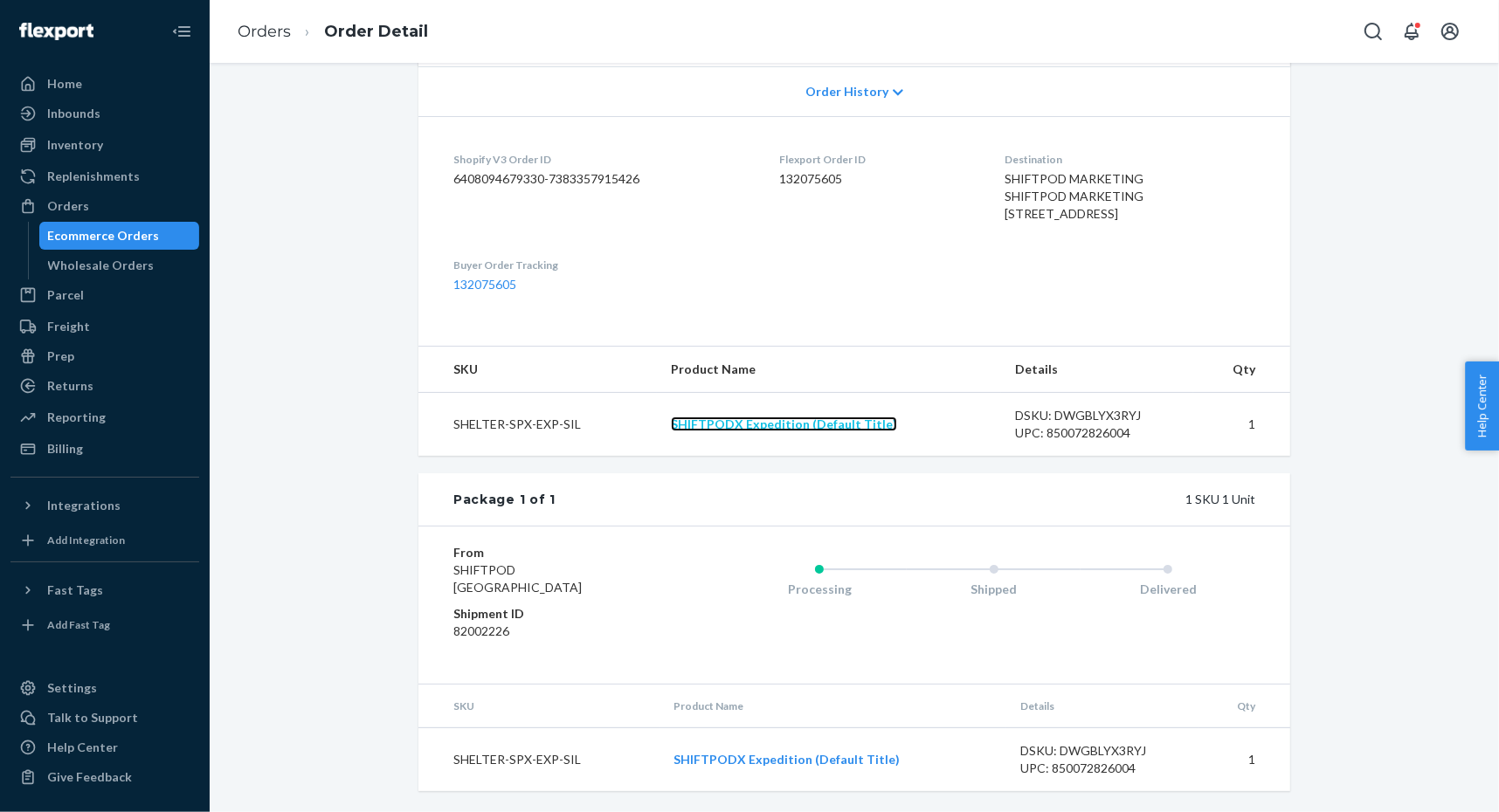 click on "SHIFTPODX Expedition (Default Title)" at bounding box center [784, 423] 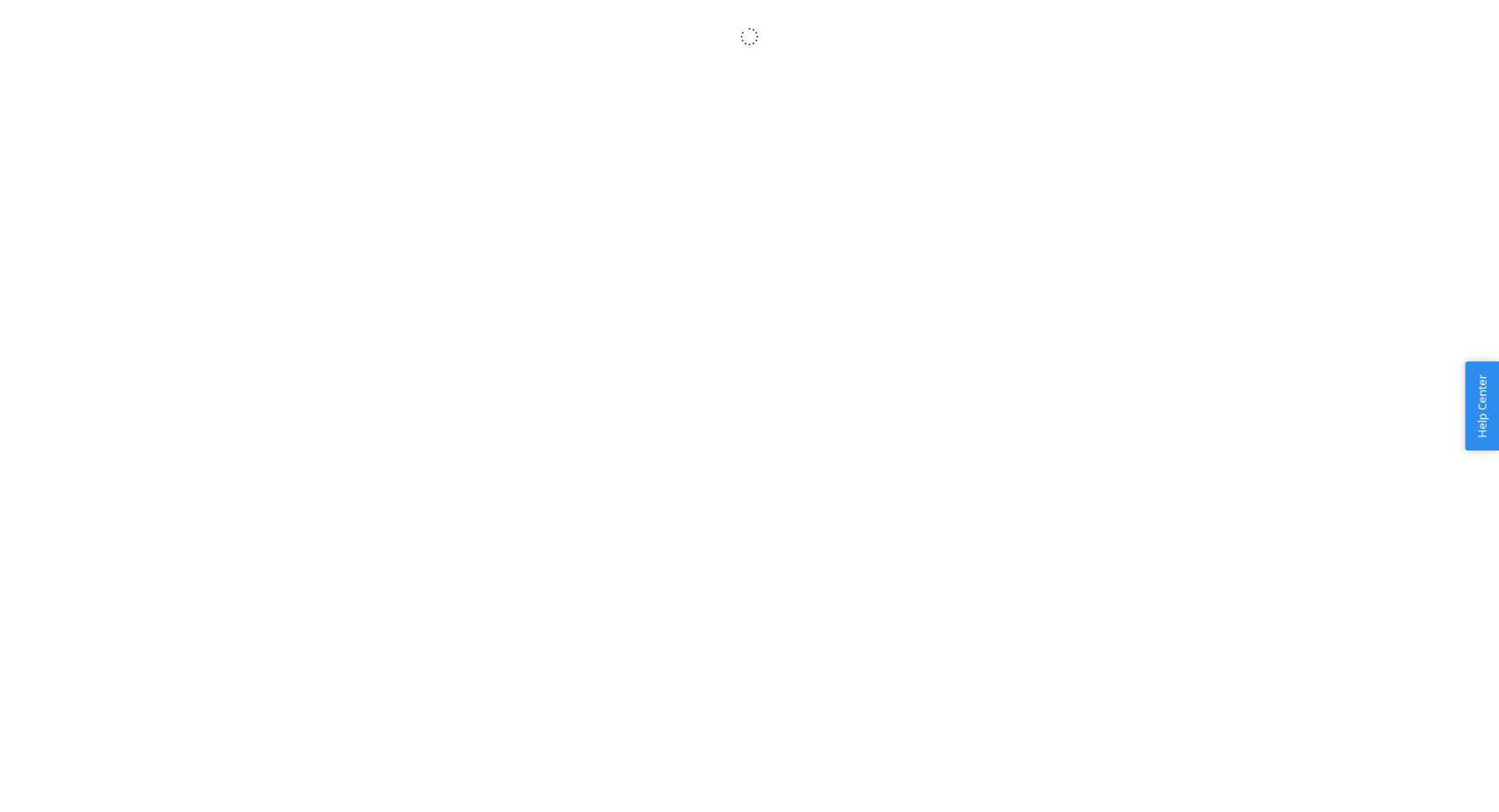scroll, scrollTop: 0, scrollLeft: 0, axis: both 